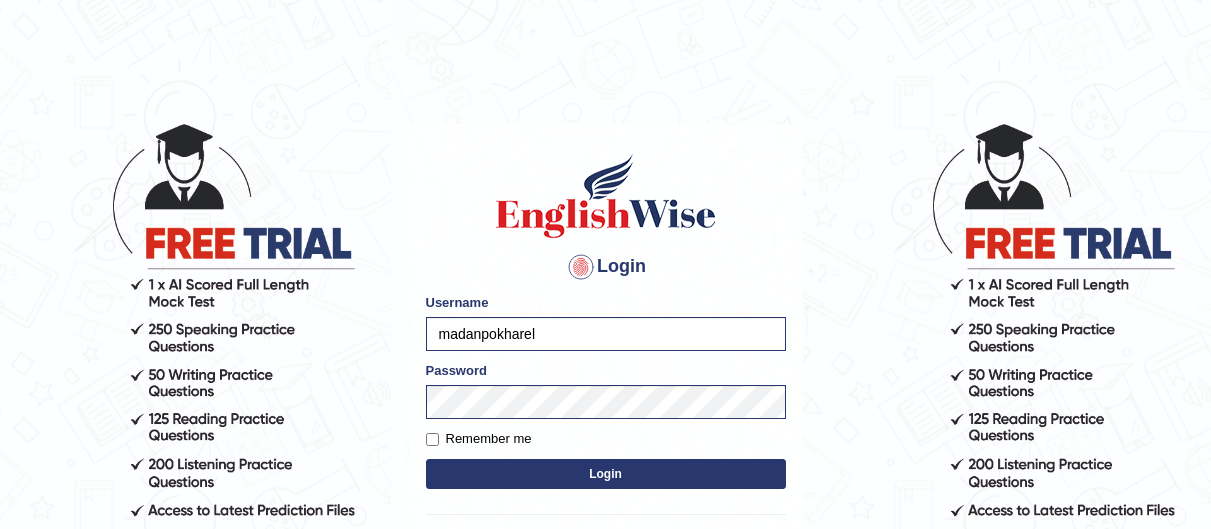 scroll, scrollTop: 0, scrollLeft: 0, axis: both 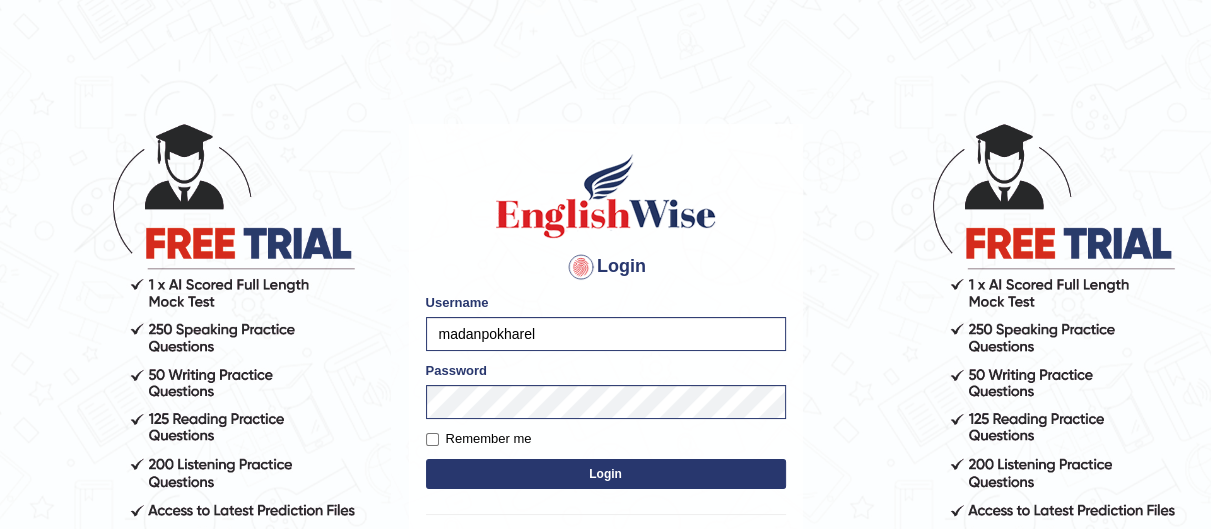 drag, startPoint x: 572, startPoint y: 335, endPoint x: 327, endPoint y: 323, distance: 245.2937 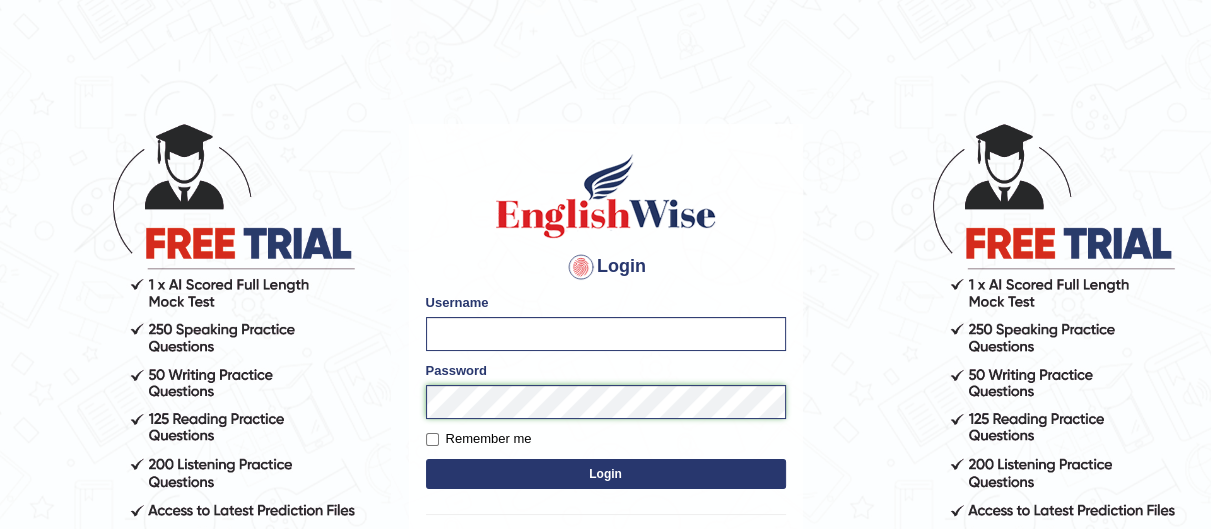 click on "Login
Please fix the following errors:
Username
Password
Remember me
Login
Don't have an account?
Create an account
Forgot Password
2025 ©  English Wise.  All Rights Reserved  Back to English Wise" at bounding box center [605, 325] 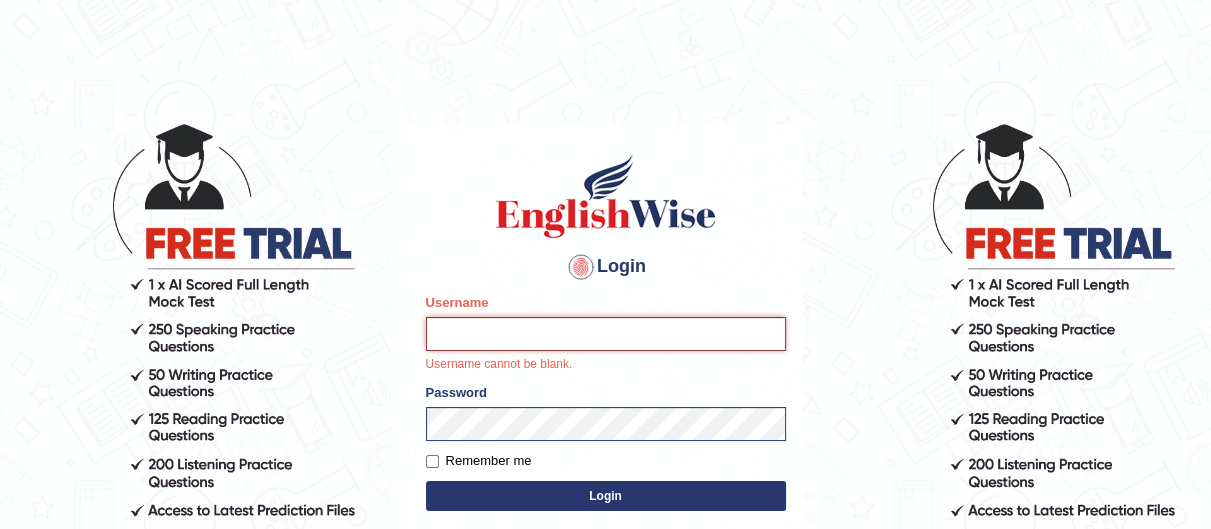click on "Username" at bounding box center [606, 334] 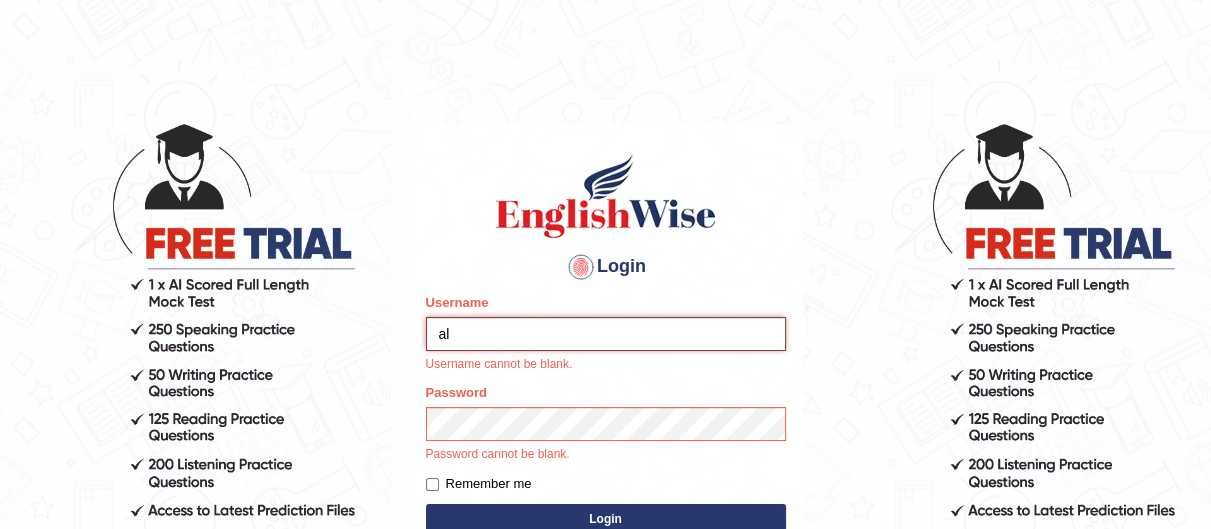 type on "Aladodeen" 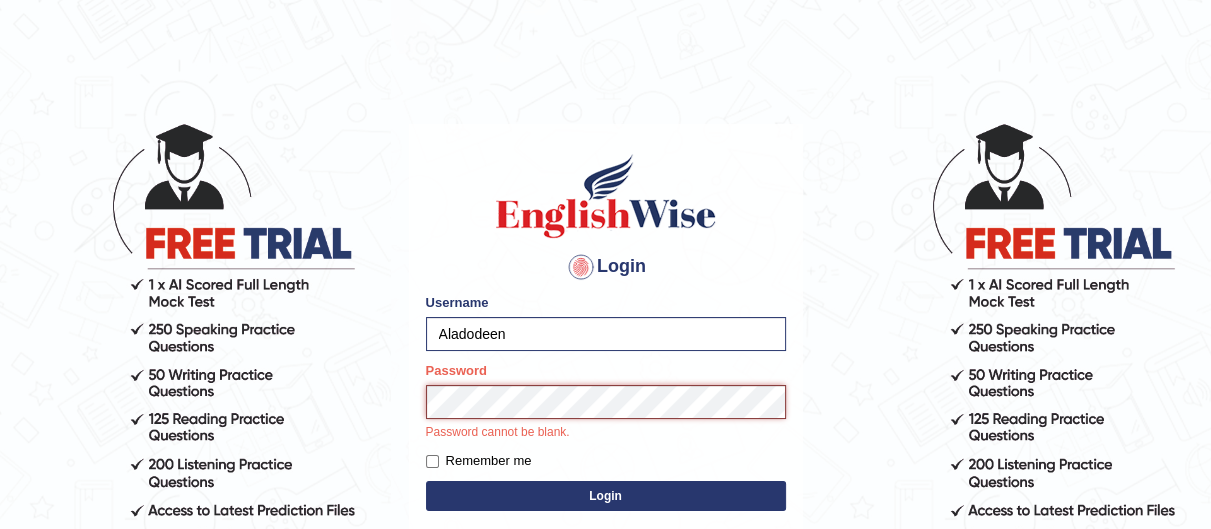 click on "Login" at bounding box center (606, 496) 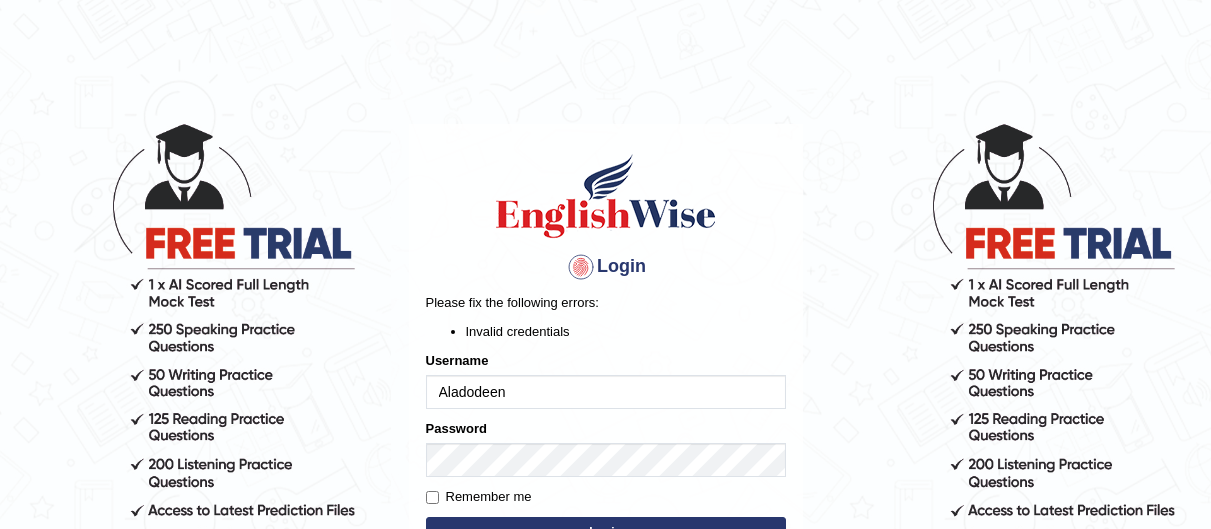 scroll, scrollTop: 0, scrollLeft: 0, axis: both 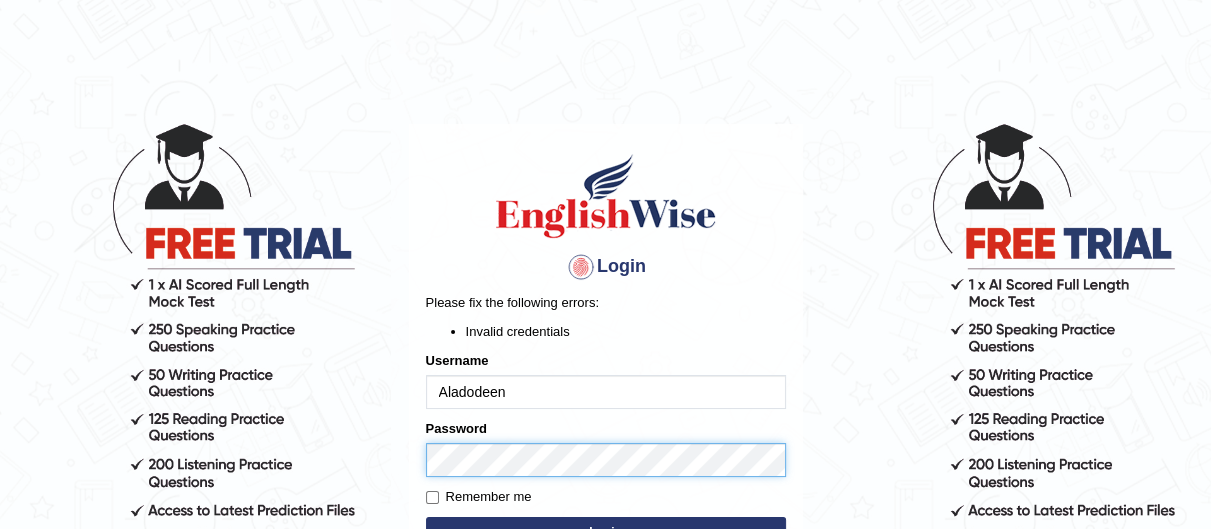 click on "Login
Please fix the following errors: Invalid credentials
Username
Aladodeen
Password
Remember me
Login
Don't have an account?
Create an account
Forgot Password
2025 ©  English Wise.  All Rights Reserved  Back to English Wise" at bounding box center (605, 325) 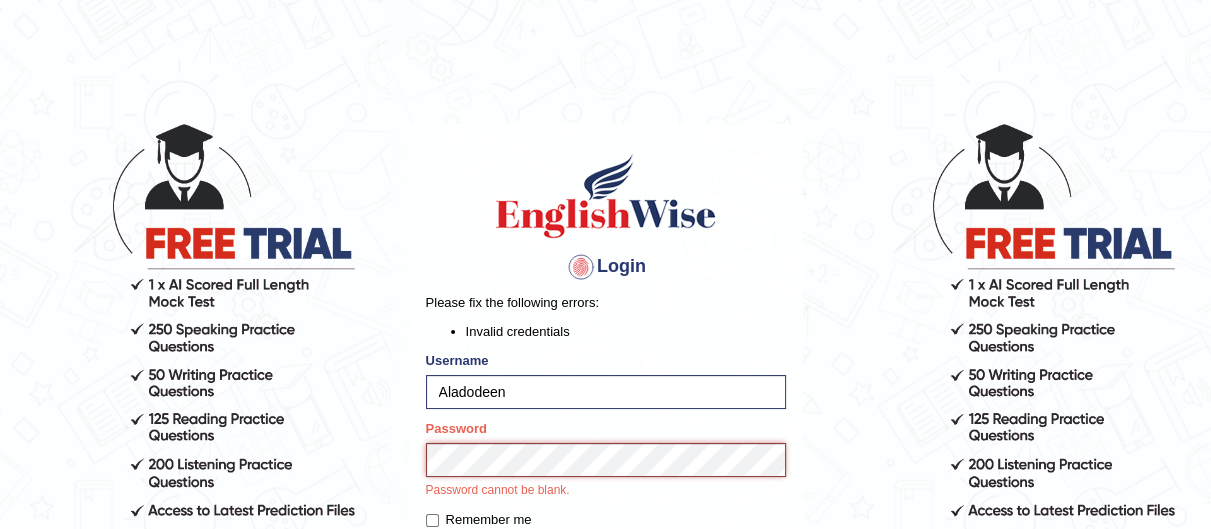 click on "Login" at bounding box center [606, 555] 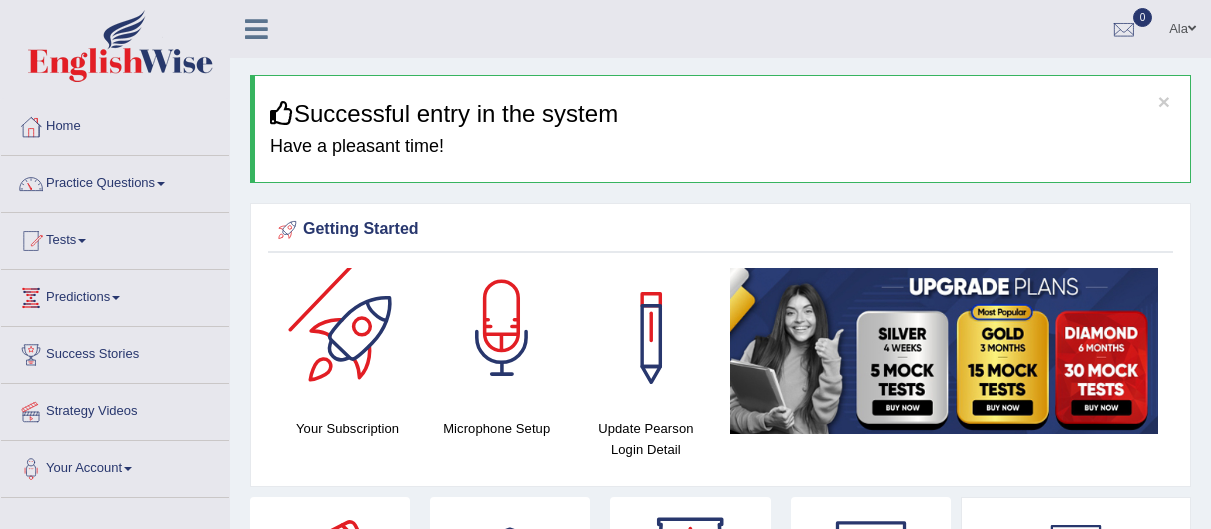 scroll, scrollTop: 0, scrollLeft: 0, axis: both 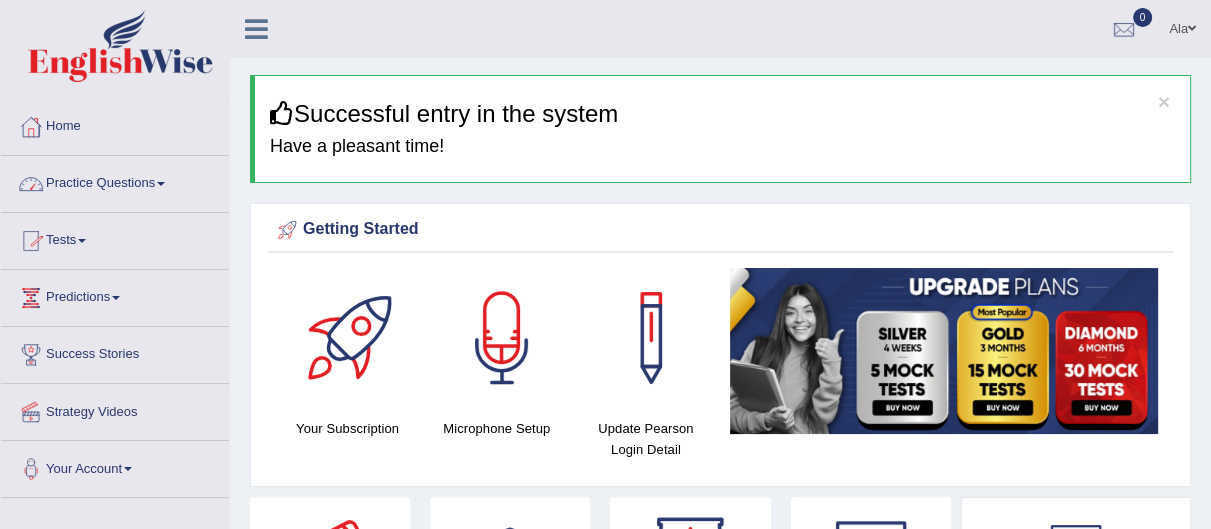 click on "Practice Questions" at bounding box center [115, 181] 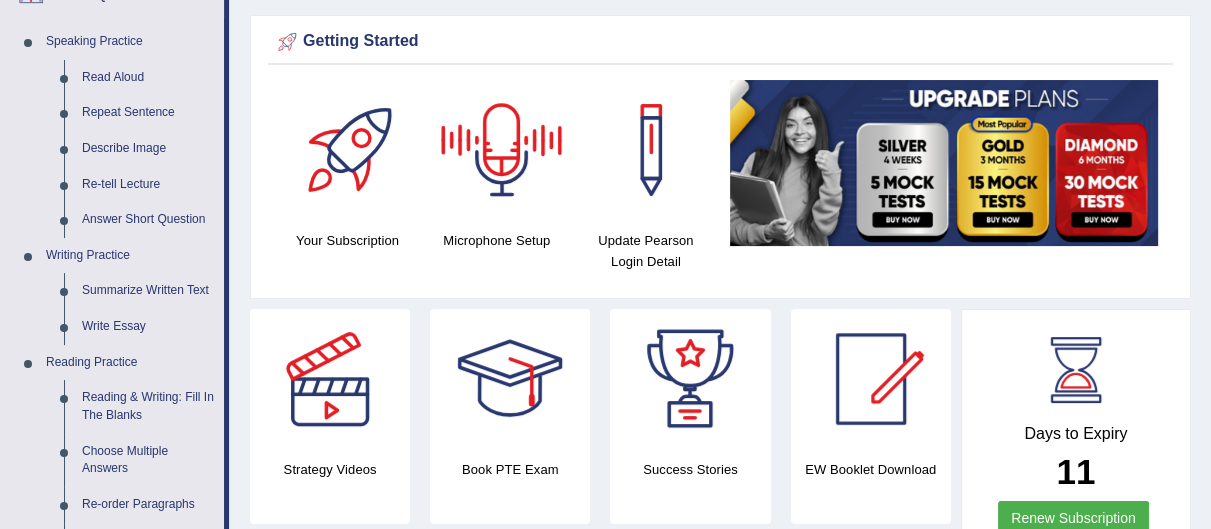 scroll, scrollTop: 193, scrollLeft: 0, axis: vertical 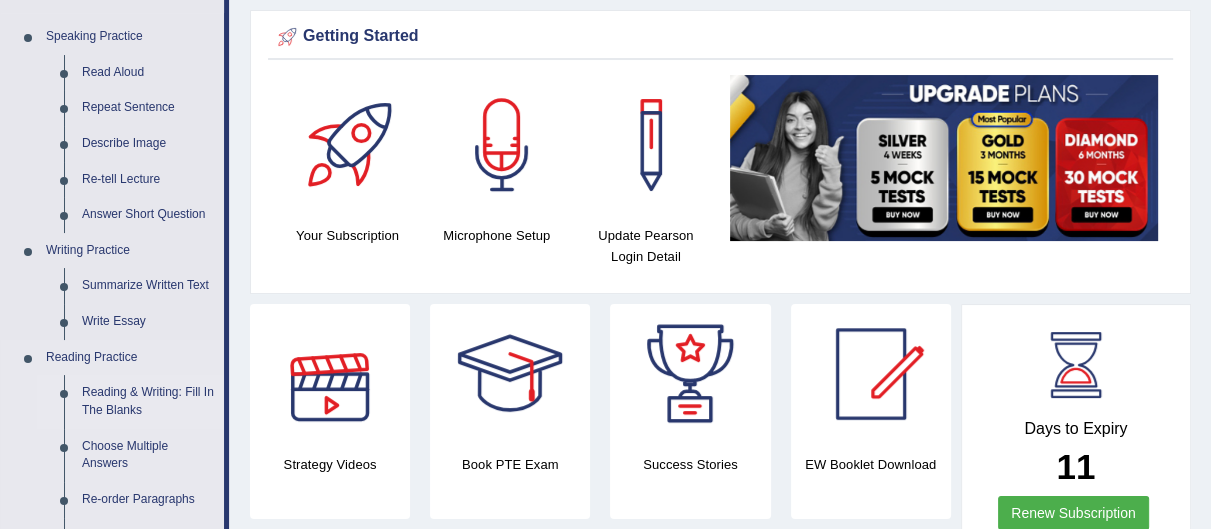 click on "Reading & Writing: Fill In The Blanks" at bounding box center [148, 401] 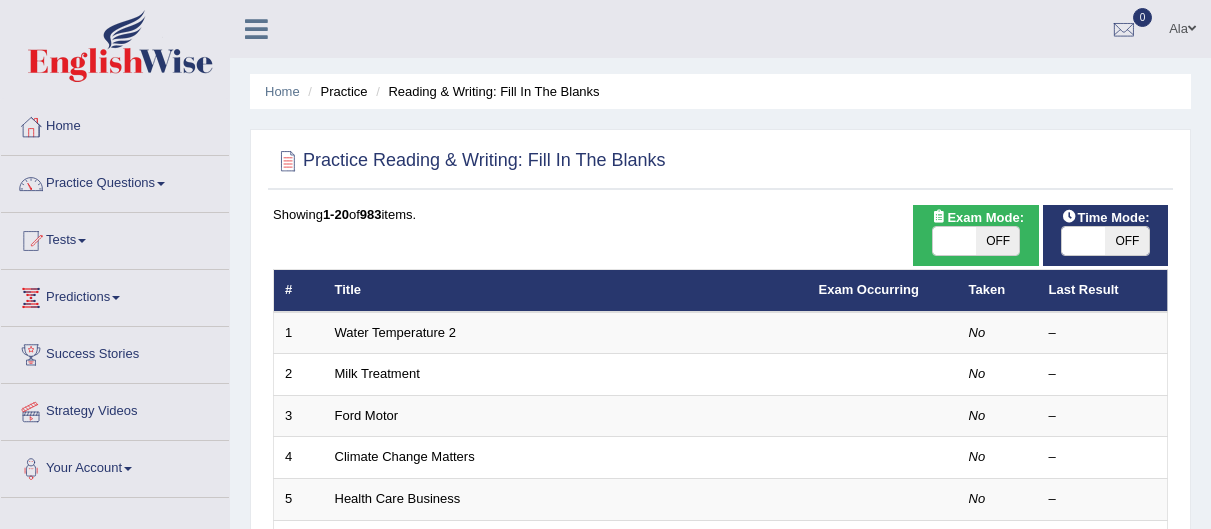 scroll, scrollTop: 0, scrollLeft: 0, axis: both 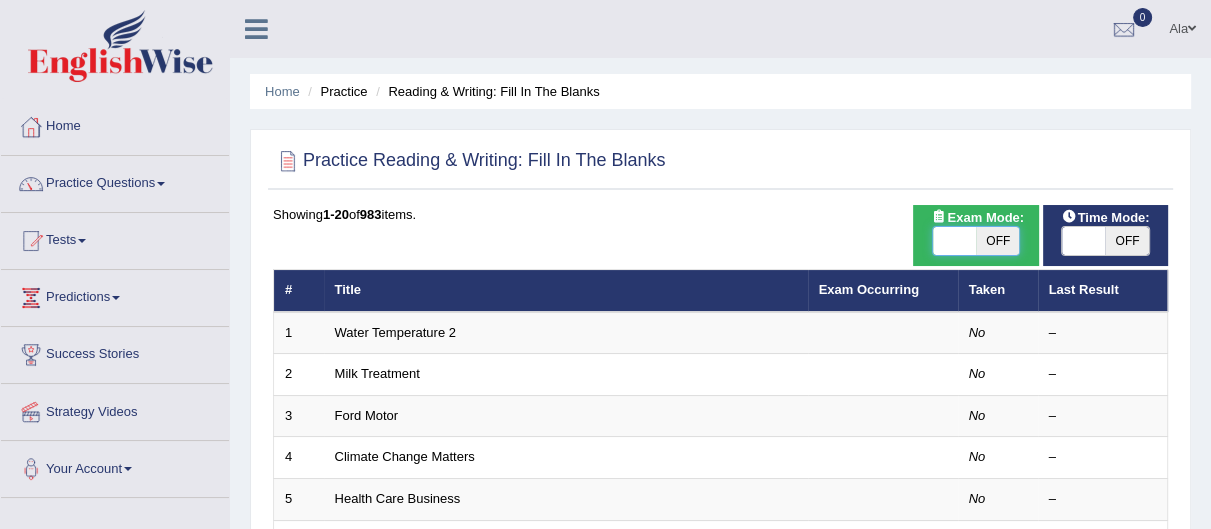 click at bounding box center [954, 241] 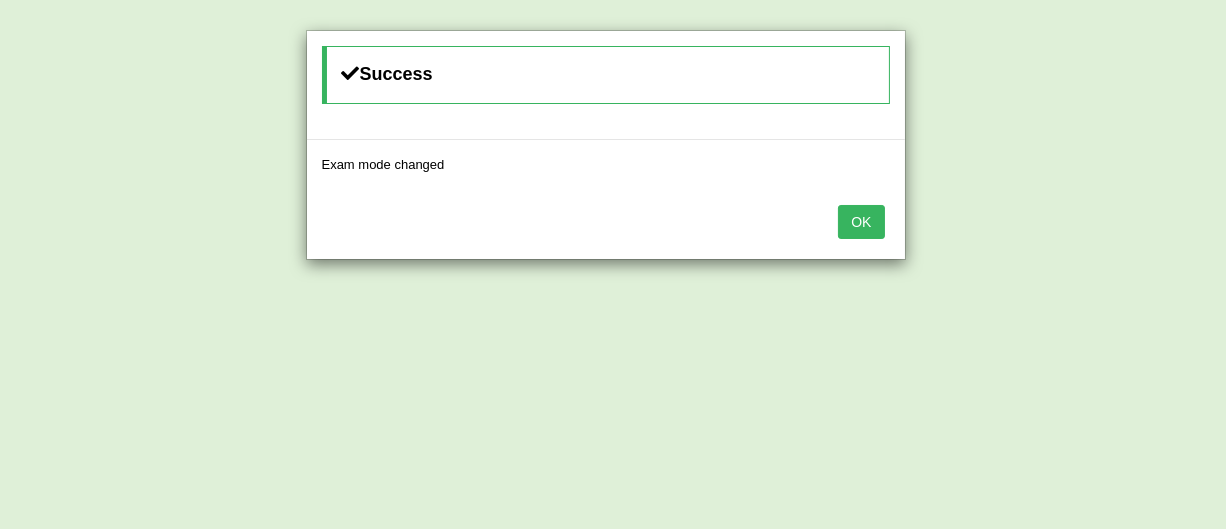 click on "OK" at bounding box center (861, 222) 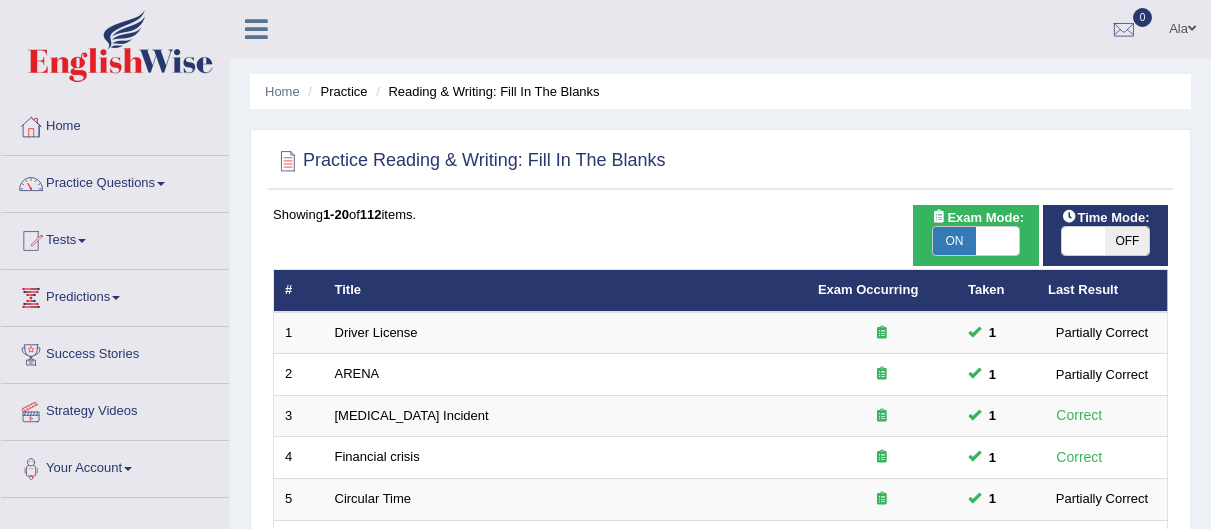scroll, scrollTop: 0, scrollLeft: 0, axis: both 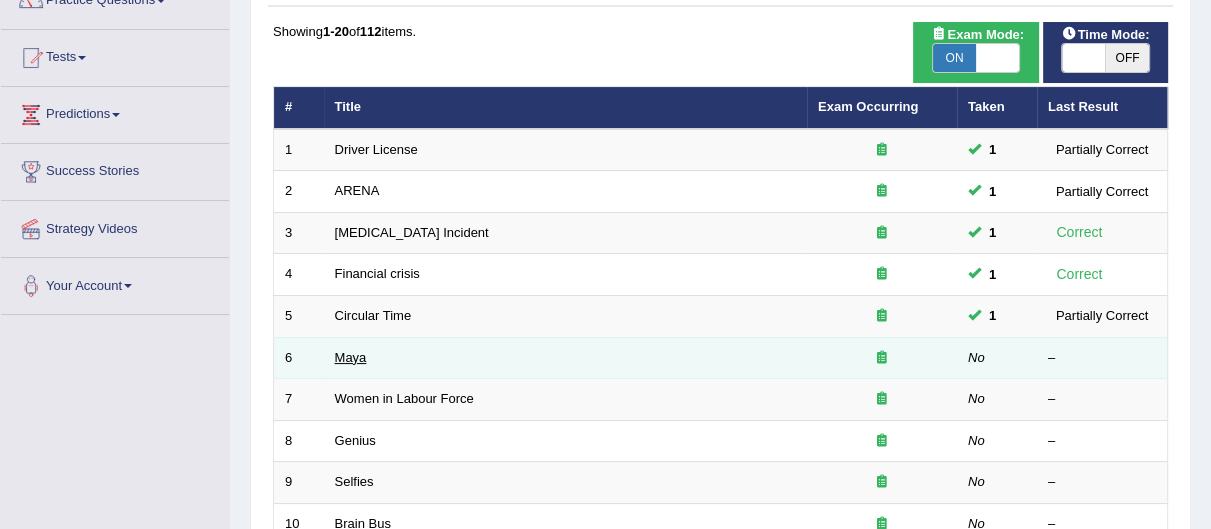 click on "Maya" at bounding box center [351, 357] 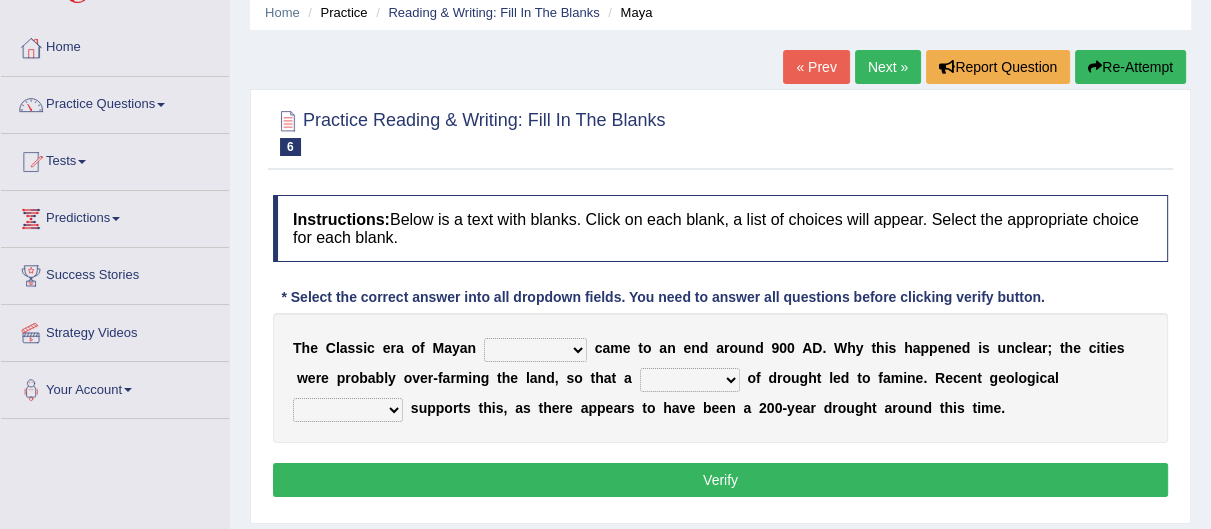 scroll, scrollTop: 0, scrollLeft: 0, axis: both 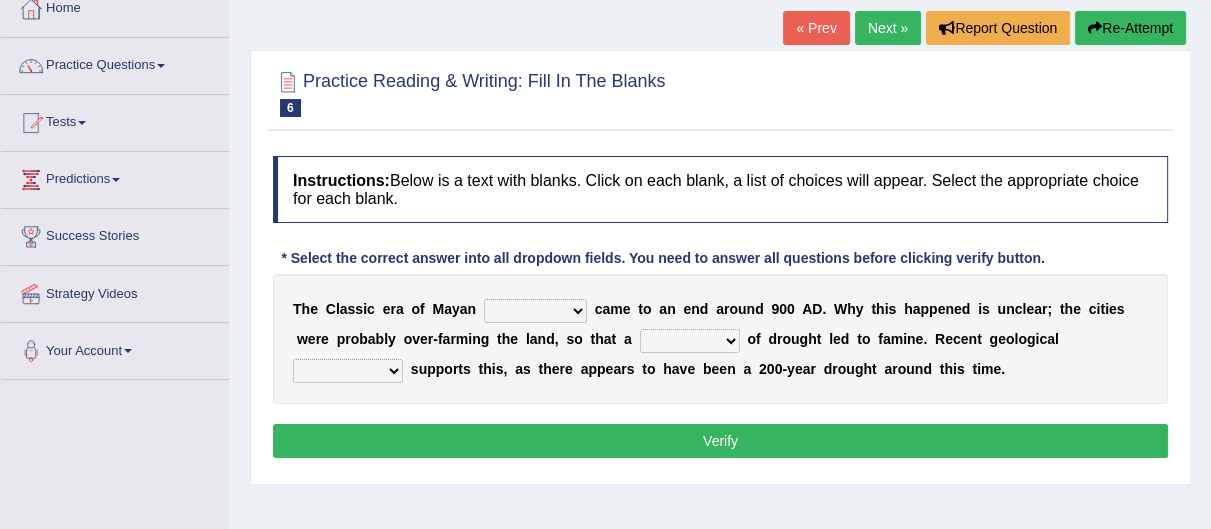 click on "community society civilization class" at bounding box center (535, 311) 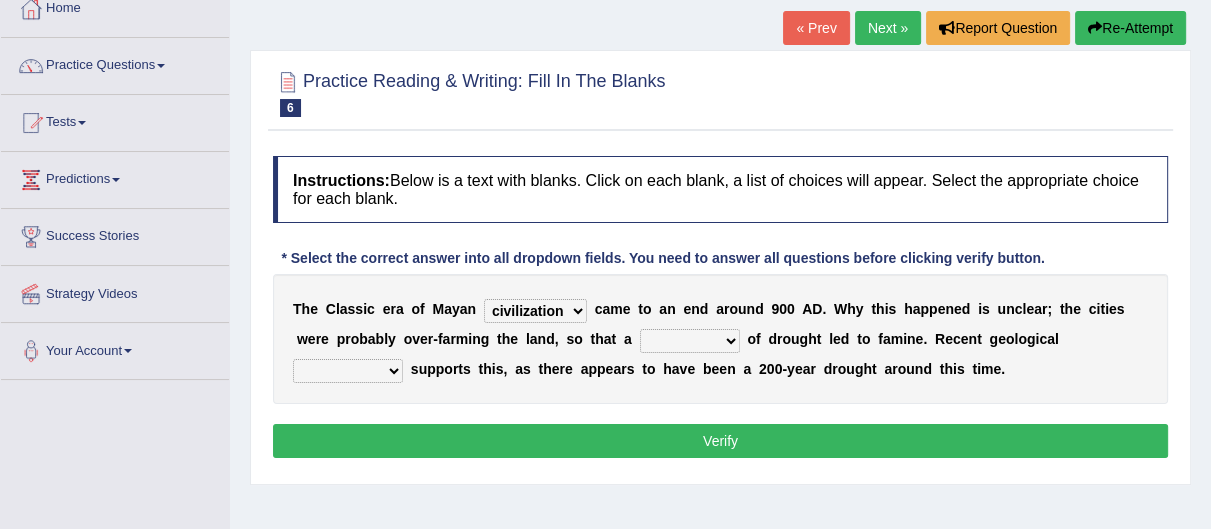 click on "community society civilization class" at bounding box center [535, 311] 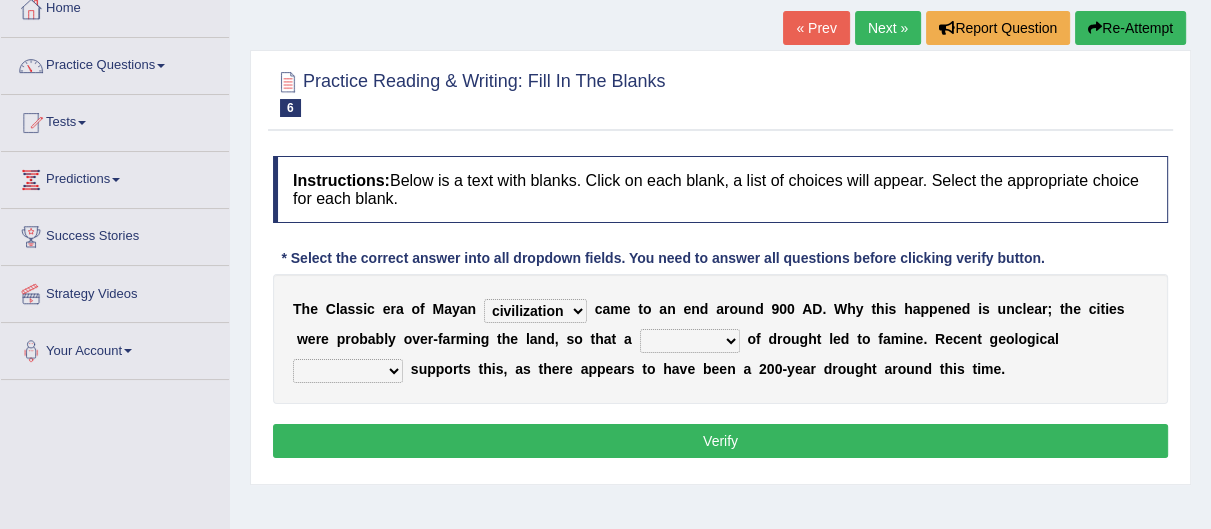 click on "time period range phase" at bounding box center [690, 341] 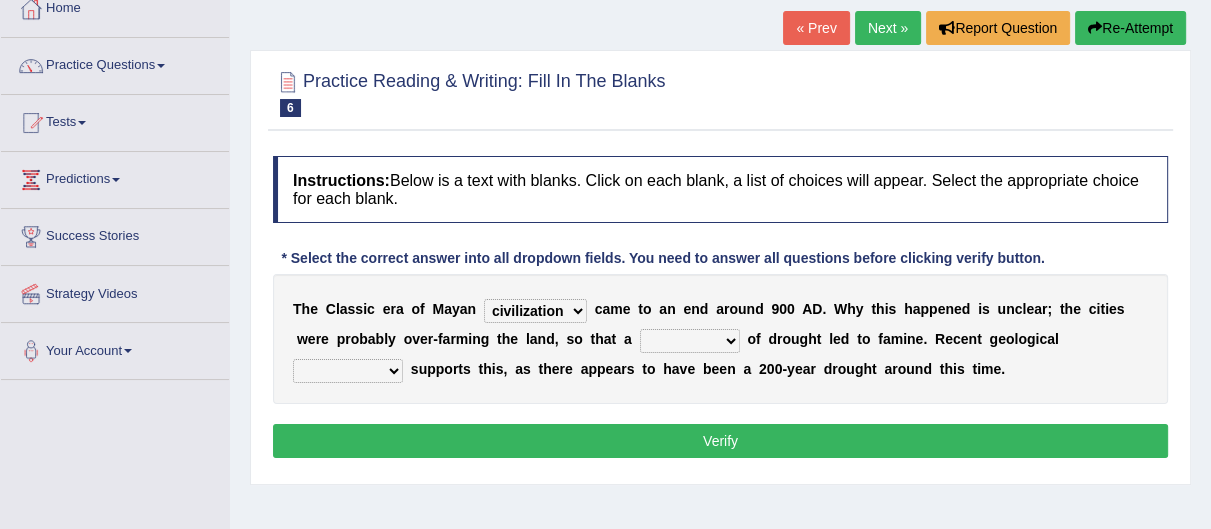 select on "period" 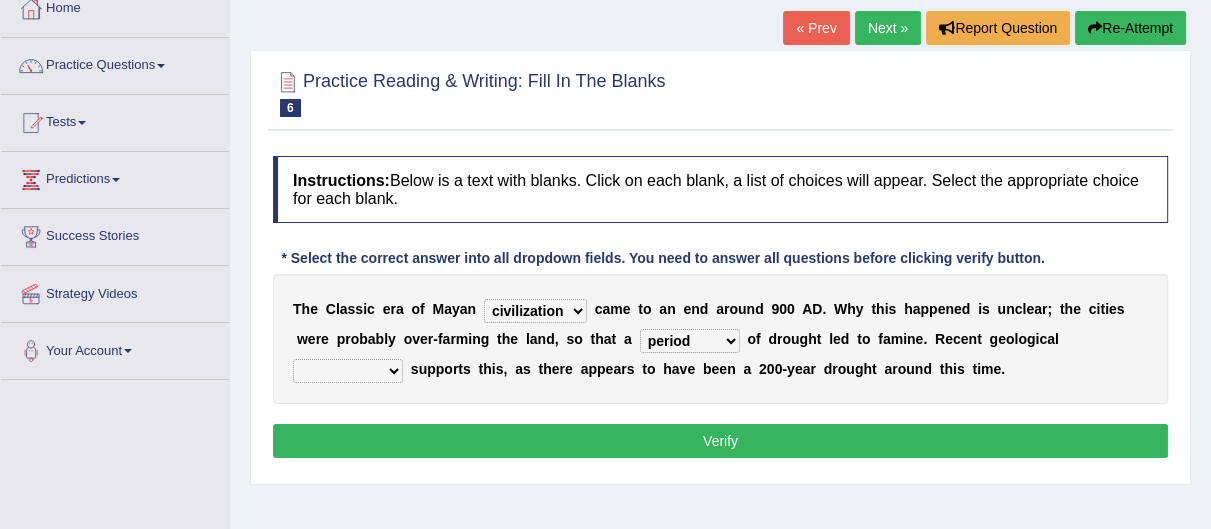 click on "time period range phase" at bounding box center (690, 341) 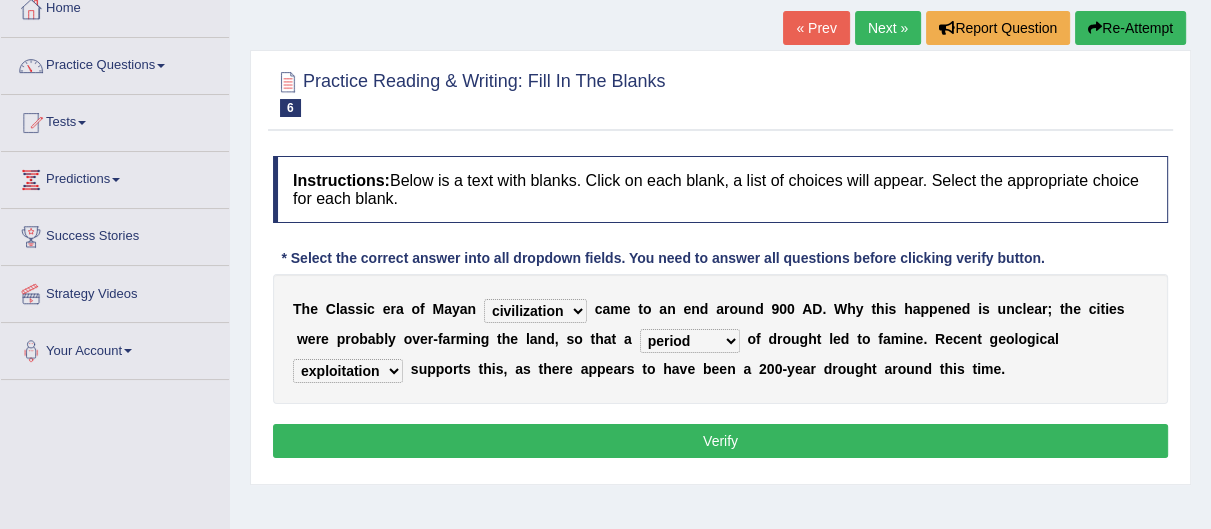 click on "research test examination exploitation" at bounding box center (348, 371) 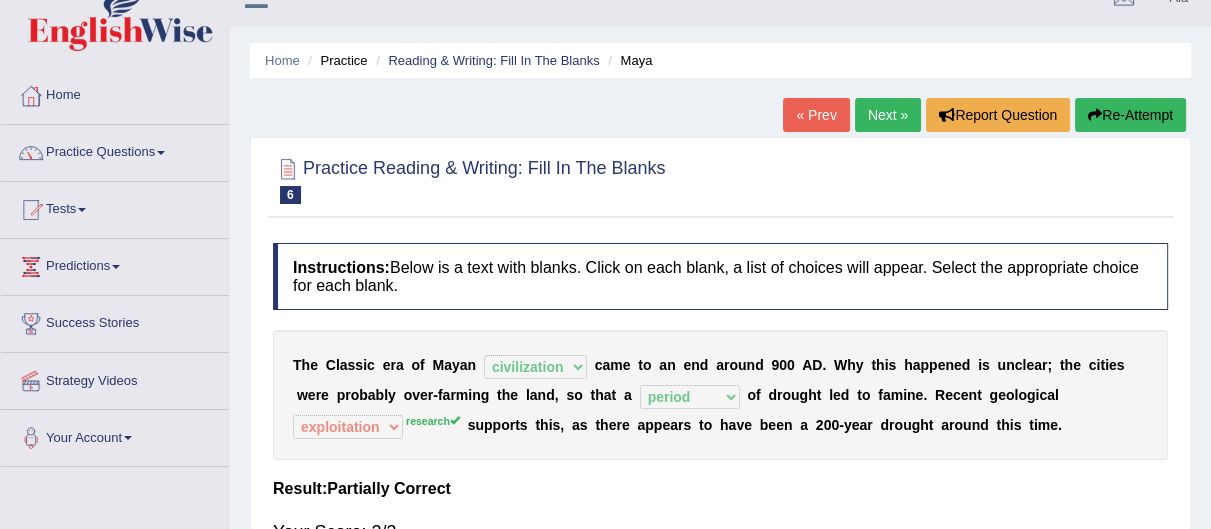 scroll, scrollTop: 25, scrollLeft: 0, axis: vertical 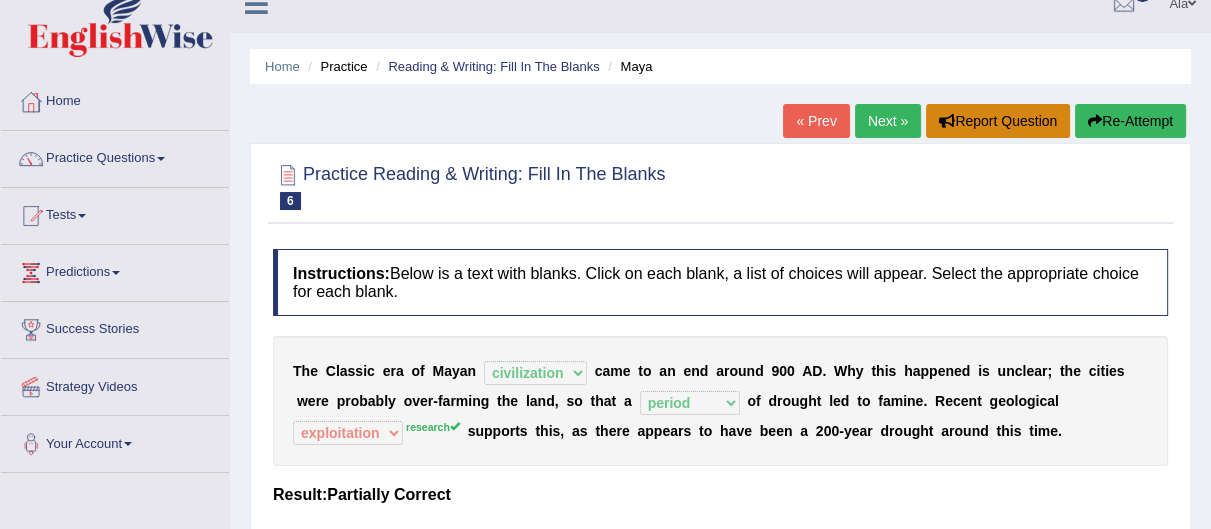 click on "Report Question" at bounding box center (998, 121) 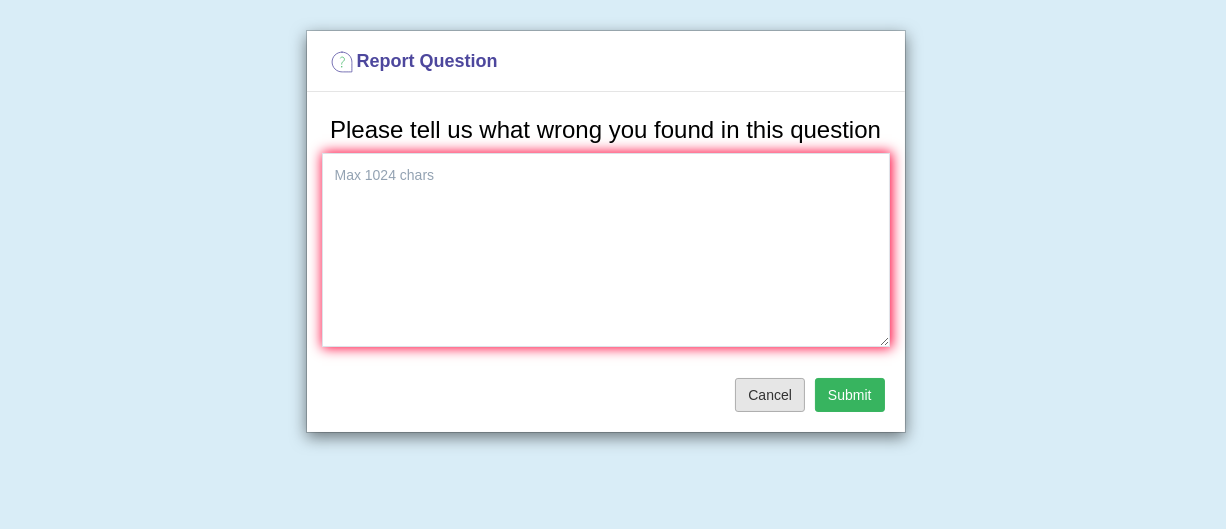click on "Cancel" at bounding box center (770, 395) 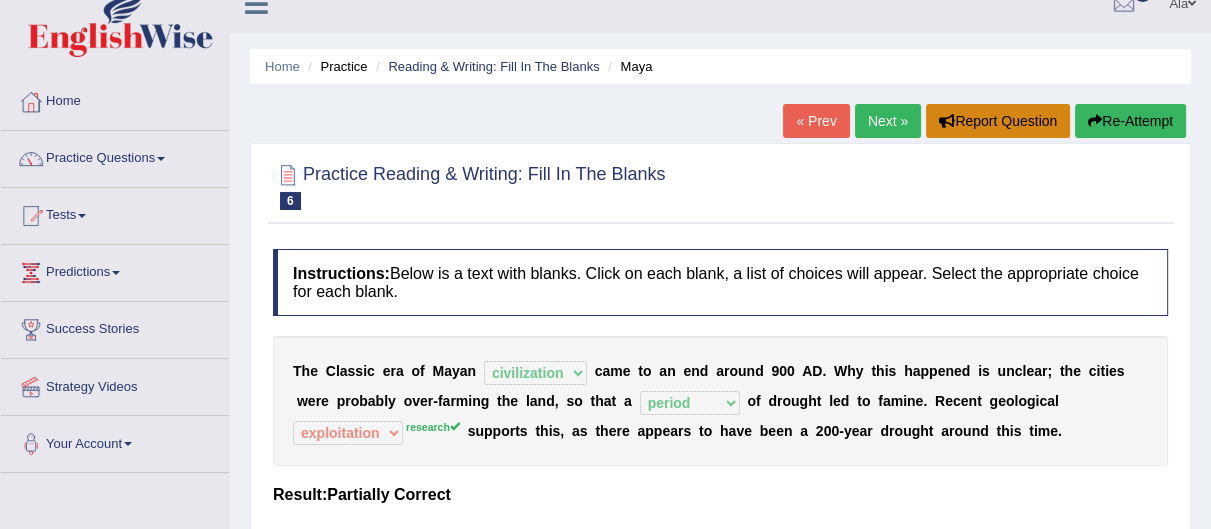 click on "Report Question" at bounding box center (998, 121) 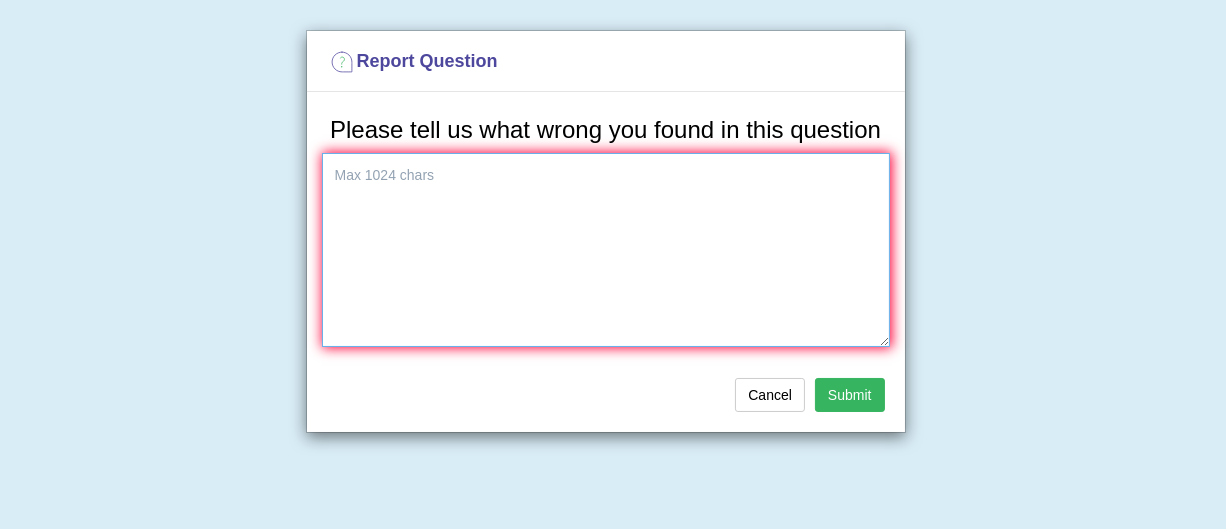 click at bounding box center (606, 250) 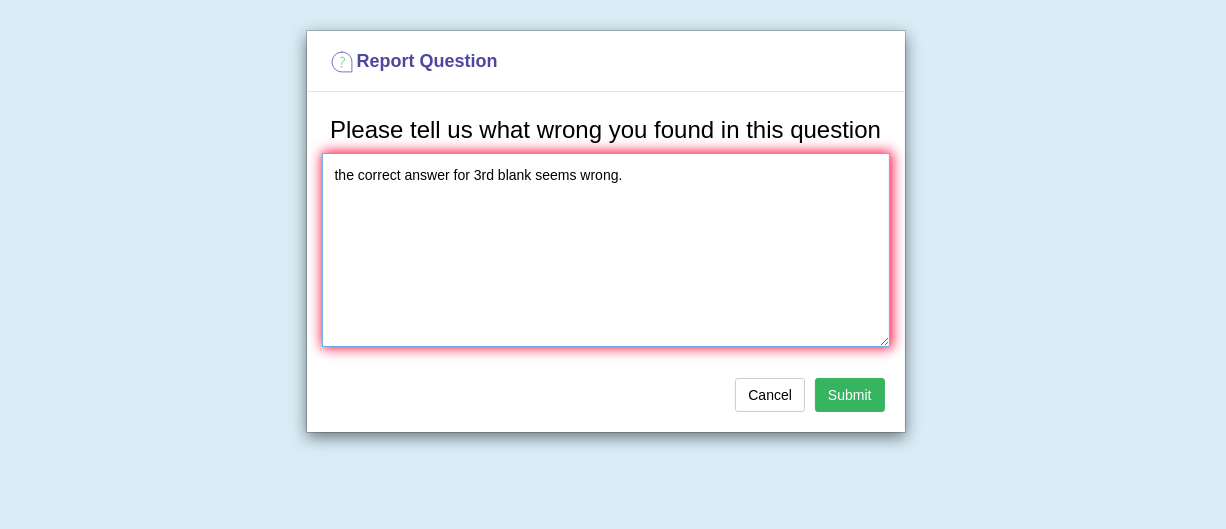 type on "the correct answer for 3rd blank seems wrong." 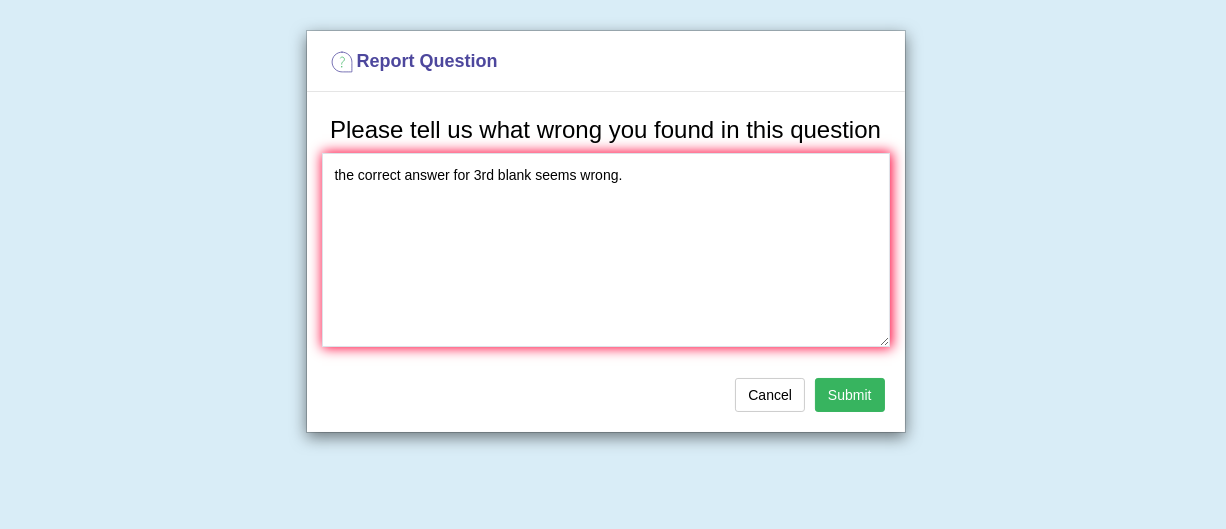 click on "Submit" at bounding box center [850, 395] 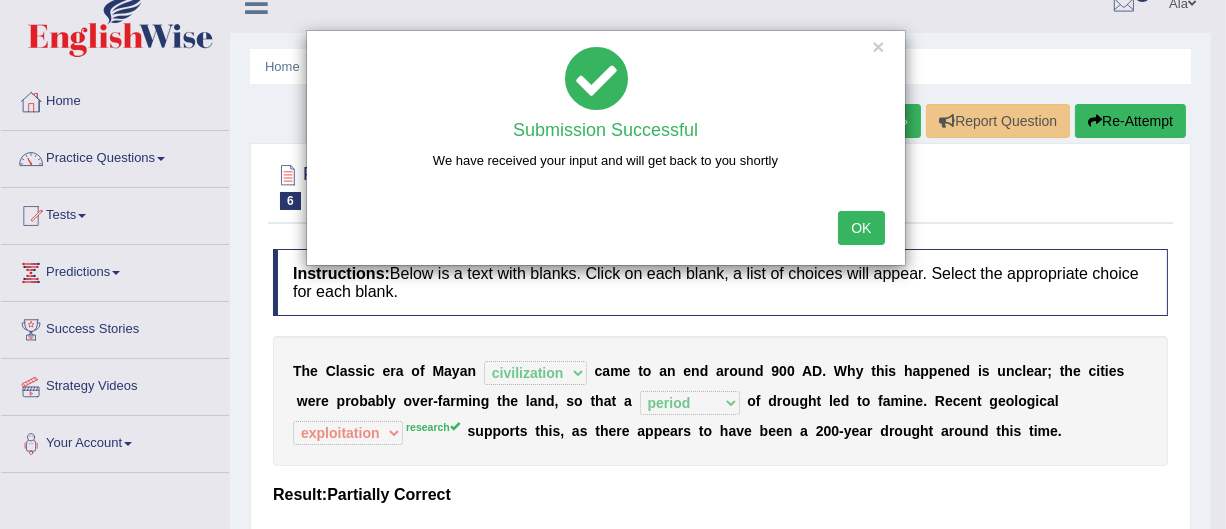 click on "OK" at bounding box center (861, 228) 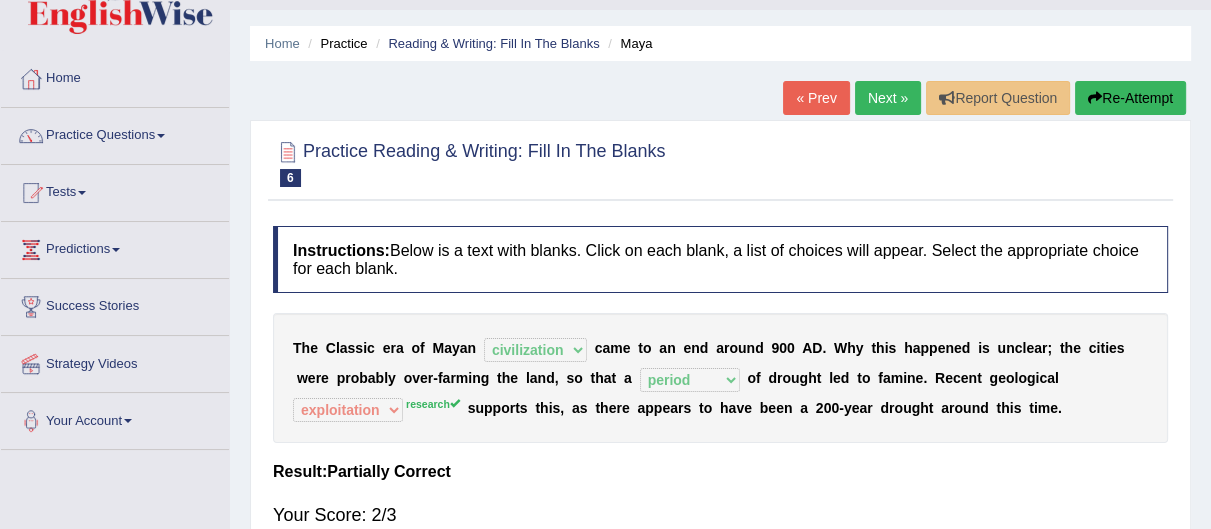 scroll, scrollTop: 0, scrollLeft: 0, axis: both 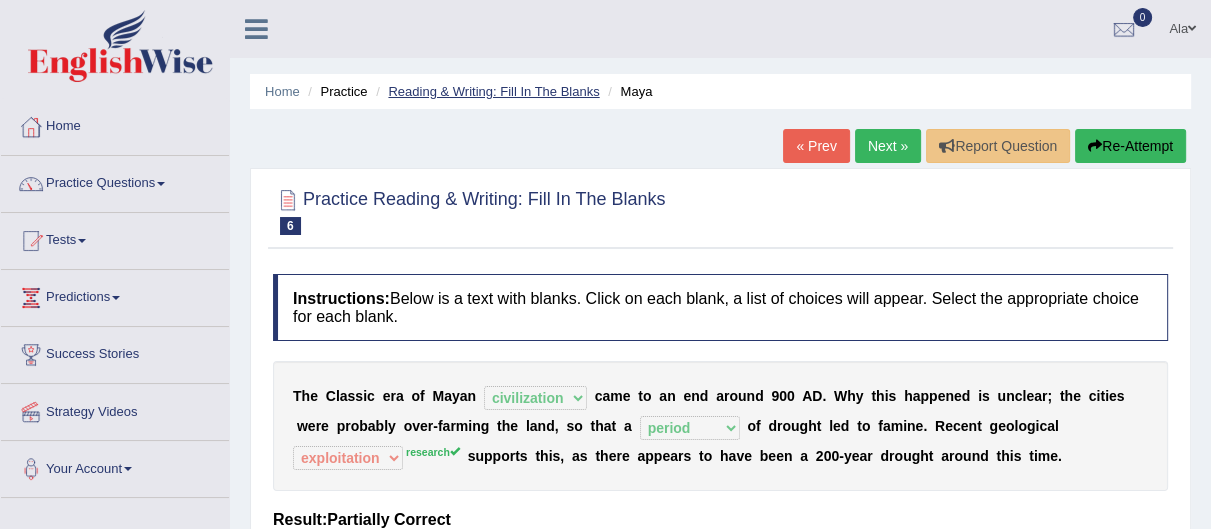 click on "Reading & Writing: Fill In The Blanks" at bounding box center [493, 91] 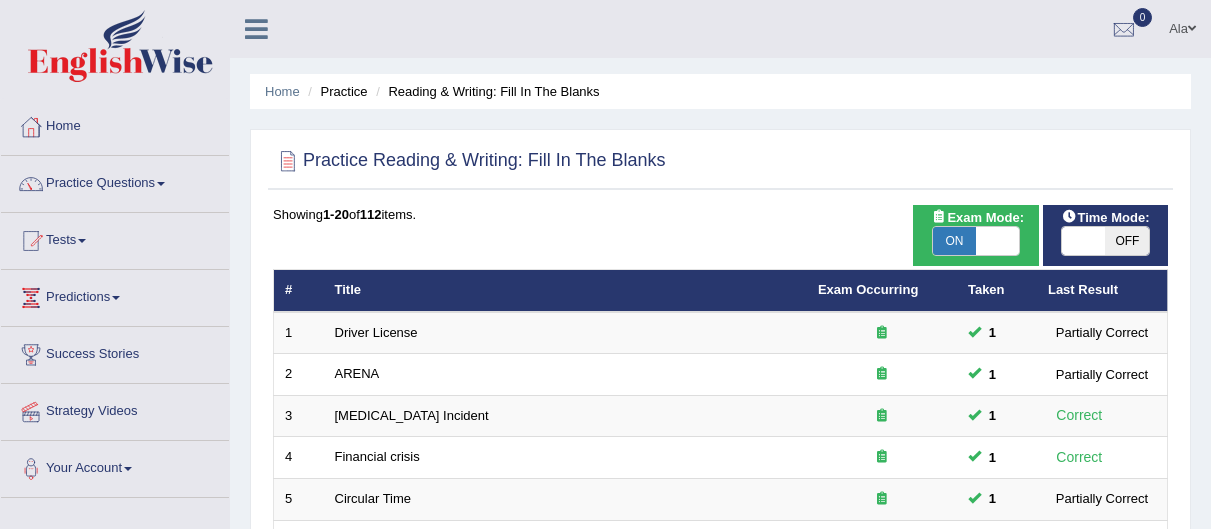 scroll, scrollTop: 0, scrollLeft: 0, axis: both 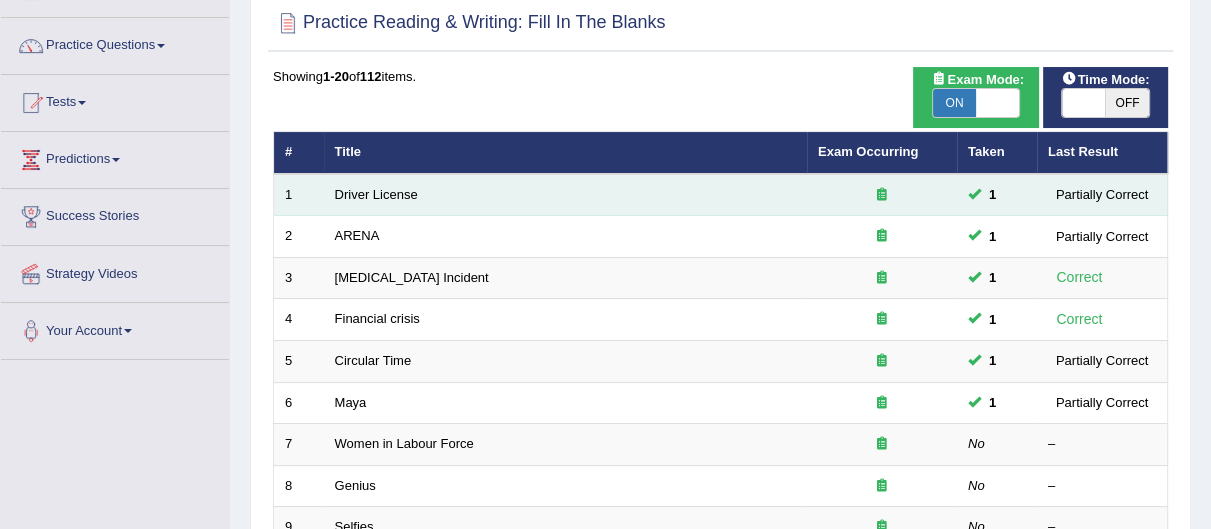 click on "Driver License" at bounding box center [565, 195] 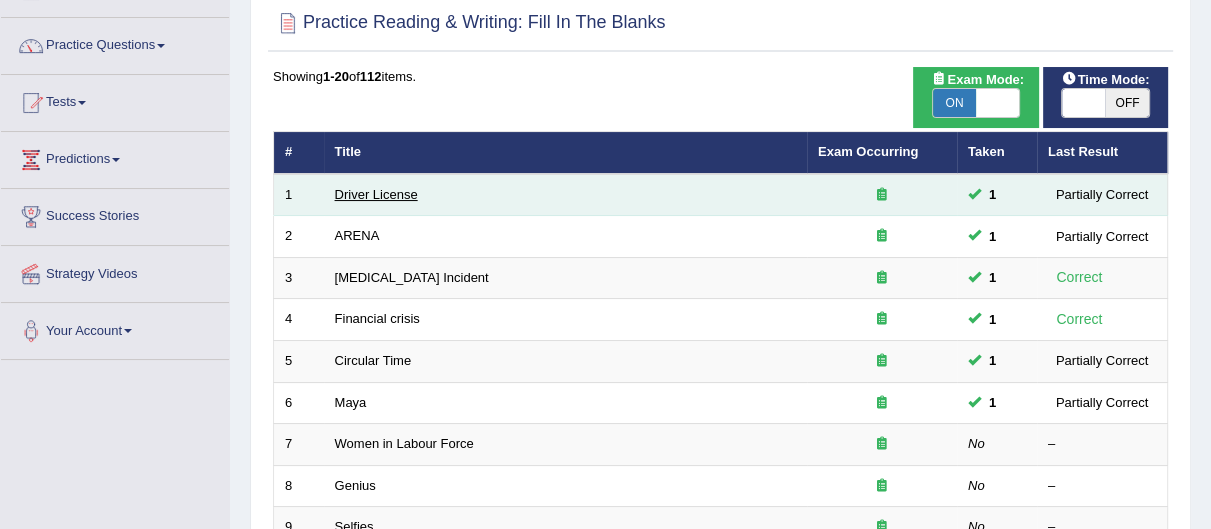 click on "Driver License" at bounding box center (376, 194) 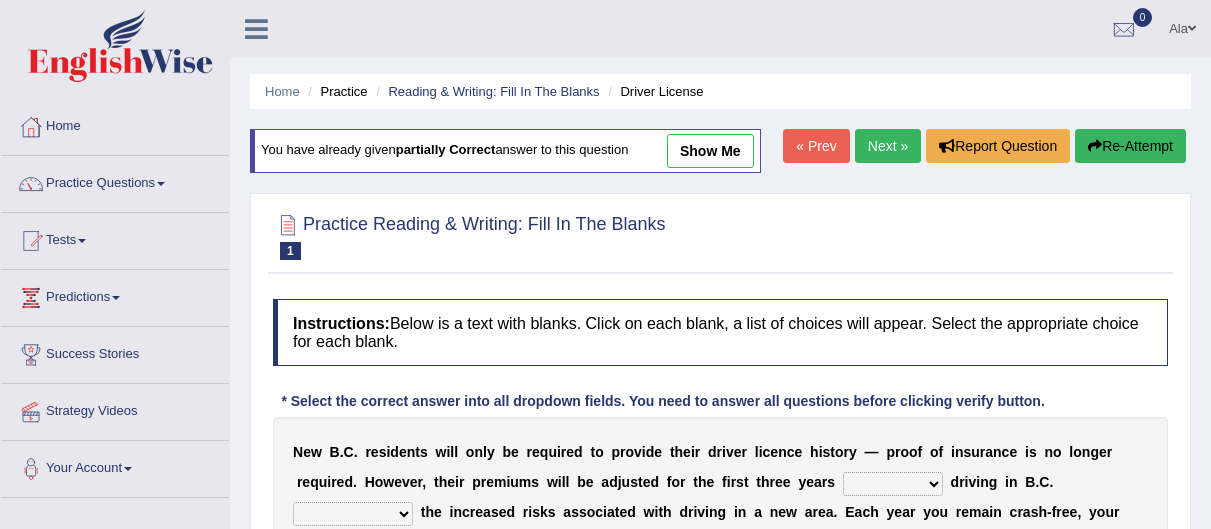 scroll, scrollTop: 0, scrollLeft: 0, axis: both 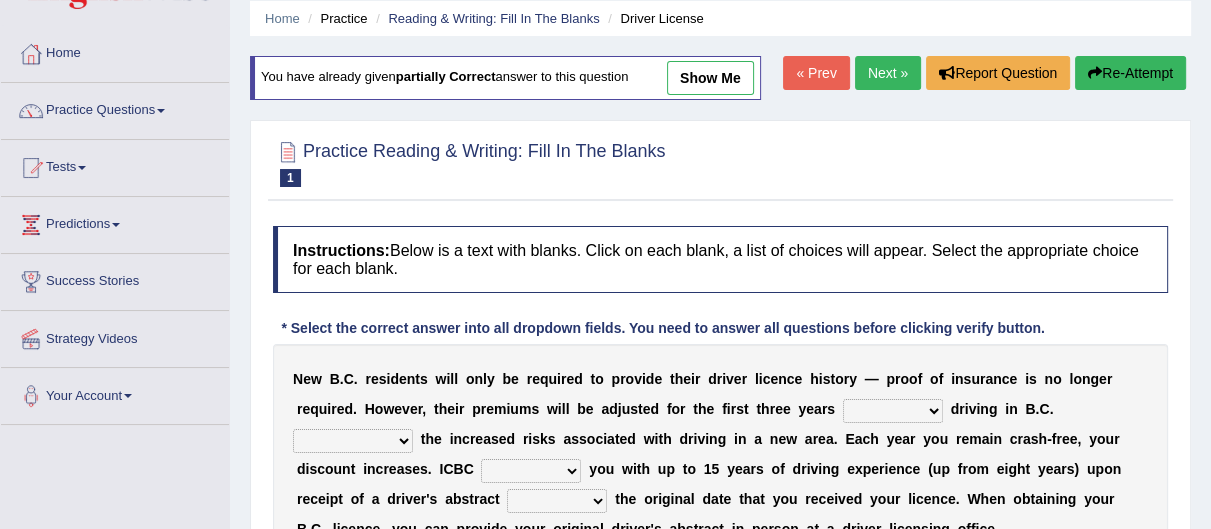 click on "show me" at bounding box center (710, 78) 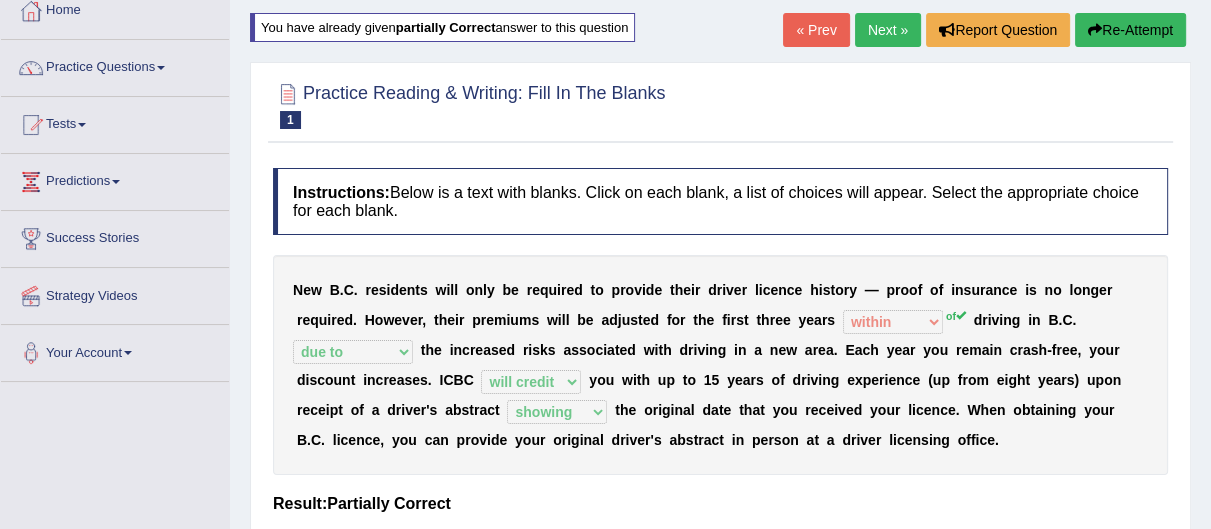 scroll, scrollTop: 118, scrollLeft: 0, axis: vertical 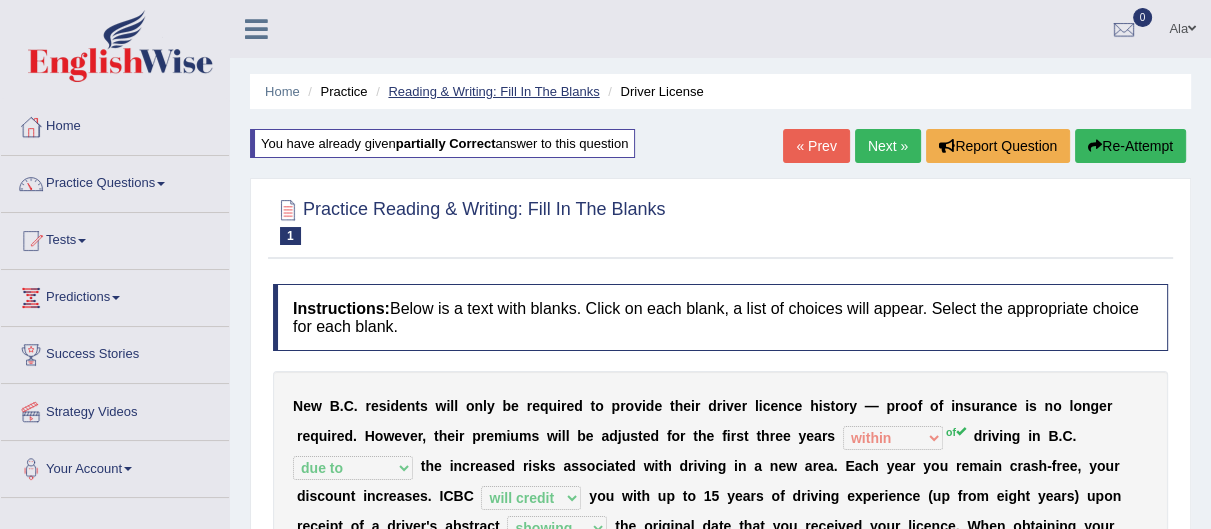 click on "Reading & Writing: Fill In The Blanks" at bounding box center [493, 91] 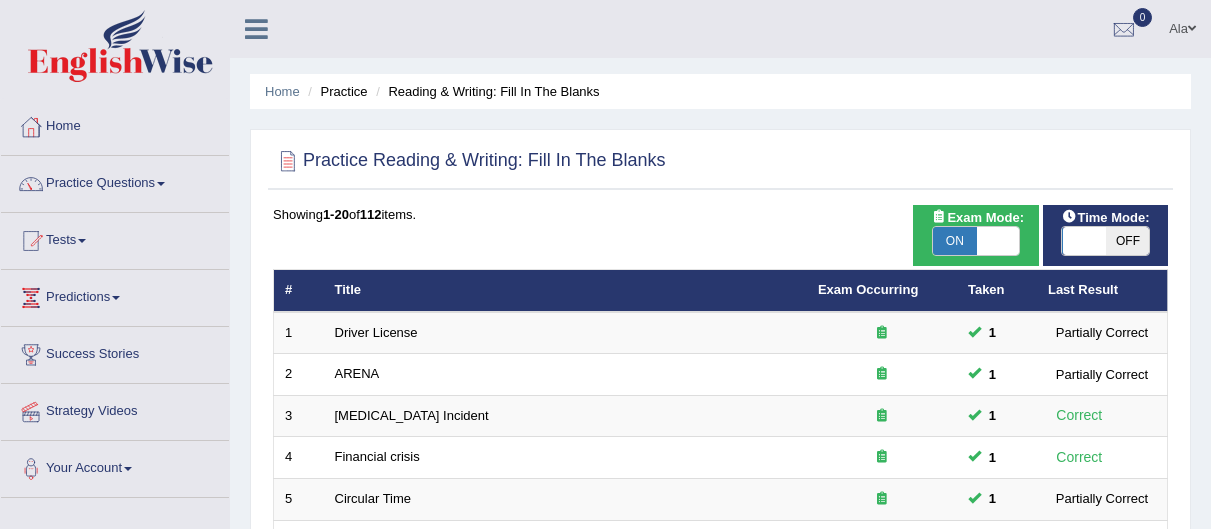 scroll, scrollTop: 0, scrollLeft: 0, axis: both 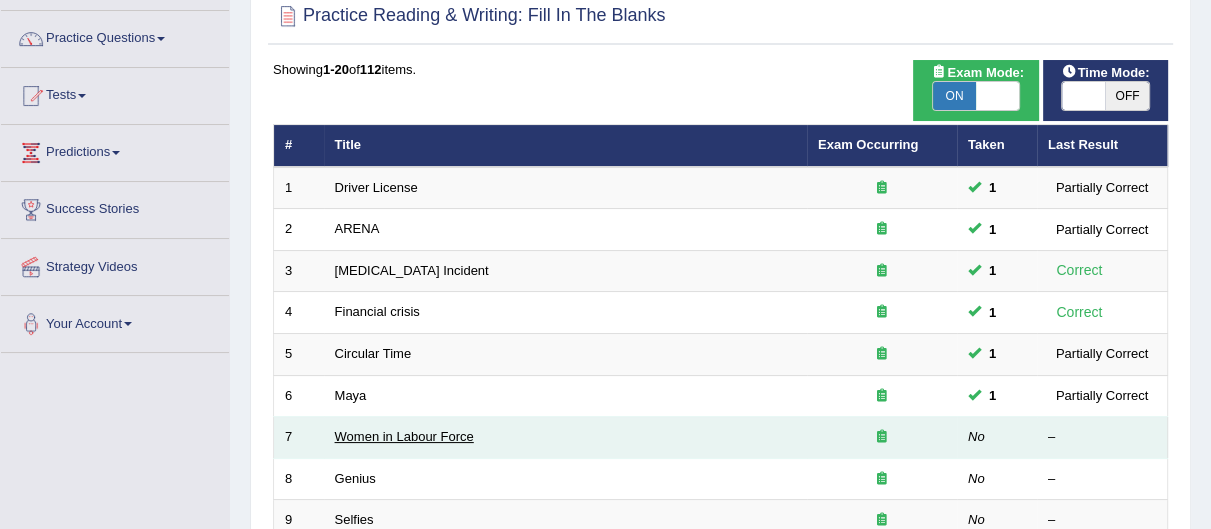 click on "Women in Labour Force" at bounding box center [404, 436] 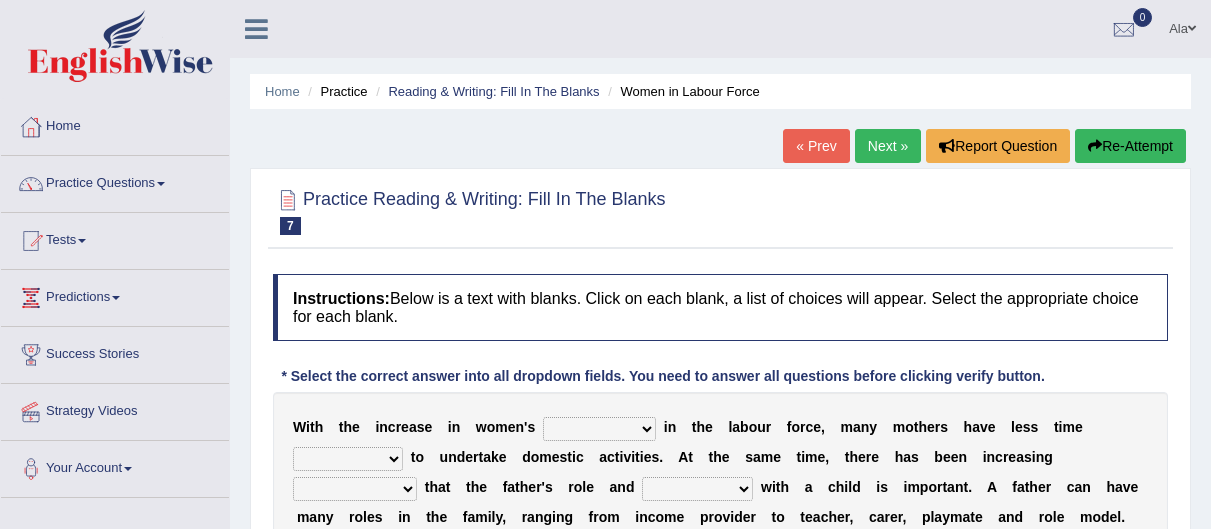 scroll, scrollTop: 39, scrollLeft: 0, axis: vertical 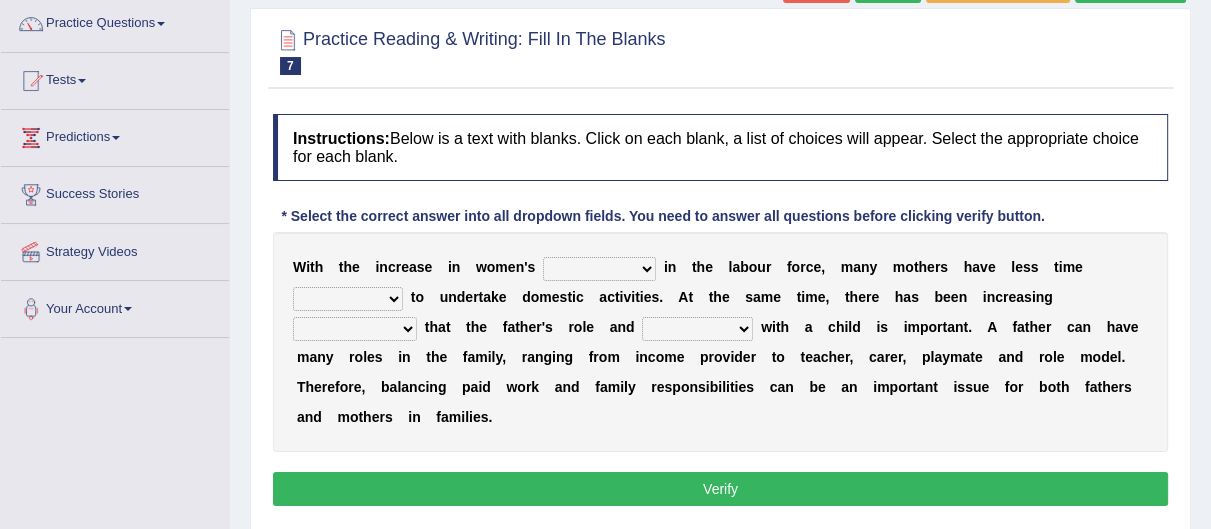 click on "attendance substitution participation definition" at bounding box center (599, 269) 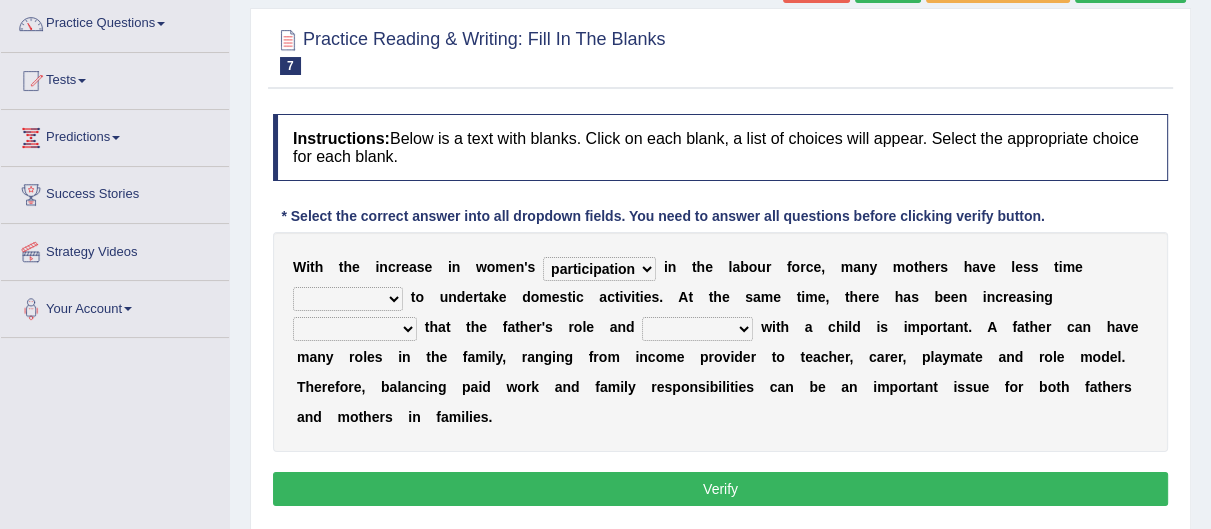 click on "attendance substitution participation definition" at bounding box center (599, 269) 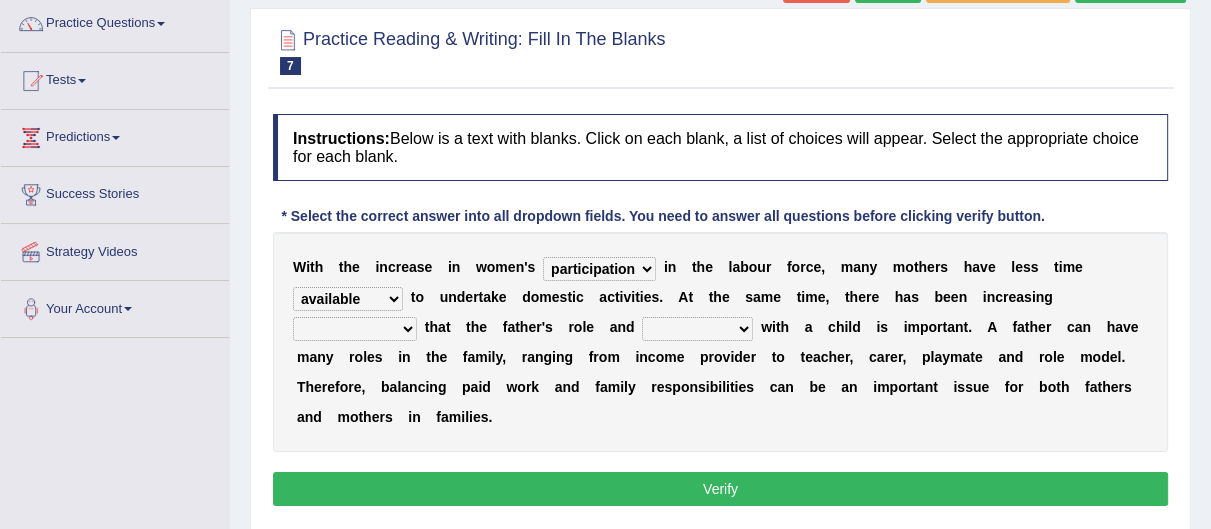 click on "recognition discrimination resolution recreation" at bounding box center [355, 329] 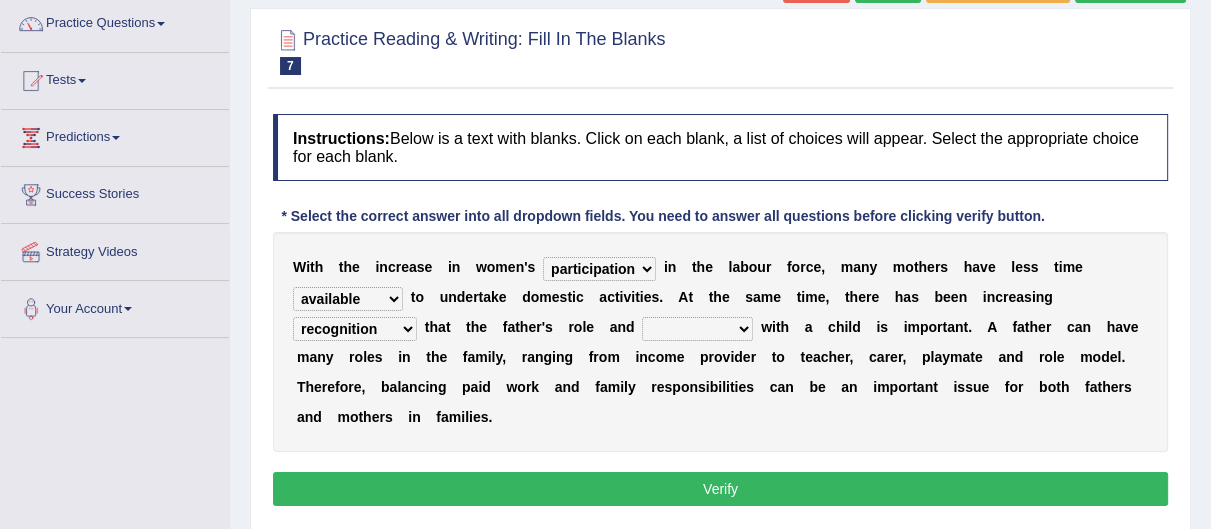 click on "recognition discrimination resolution recreation" at bounding box center [355, 329] 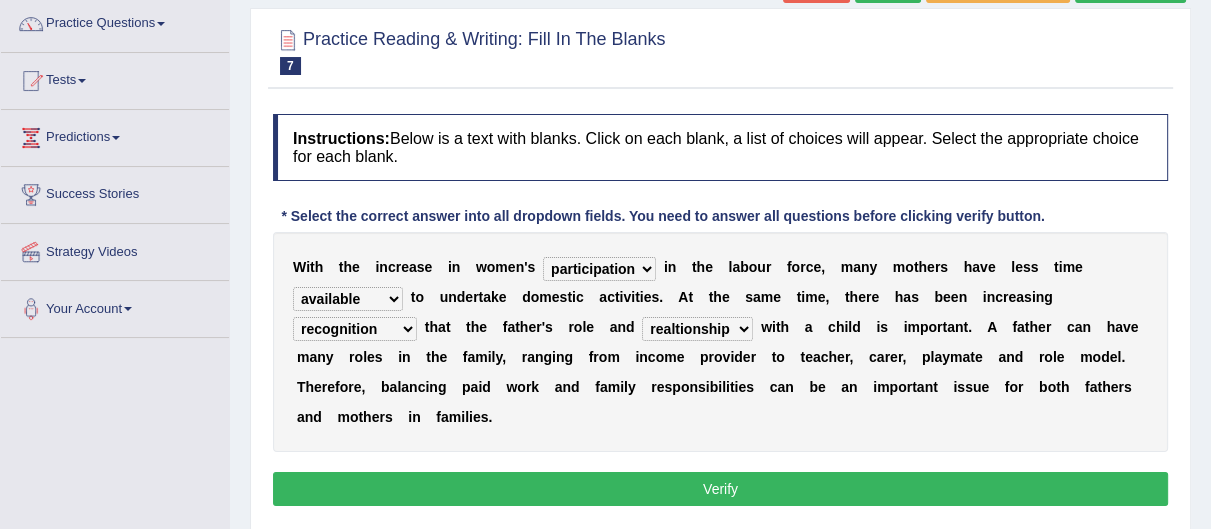click on "Verify" at bounding box center (720, 489) 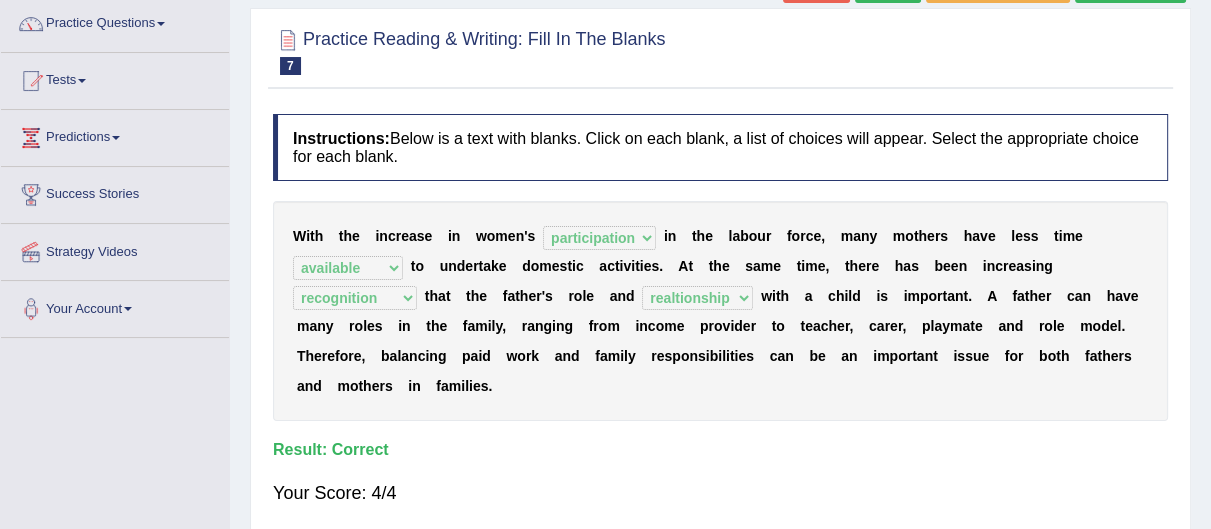 drag, startPoint x: 1209, startPoint y: 207, endPoint x: 1221, endPoint y: 220, distance: 17.691807 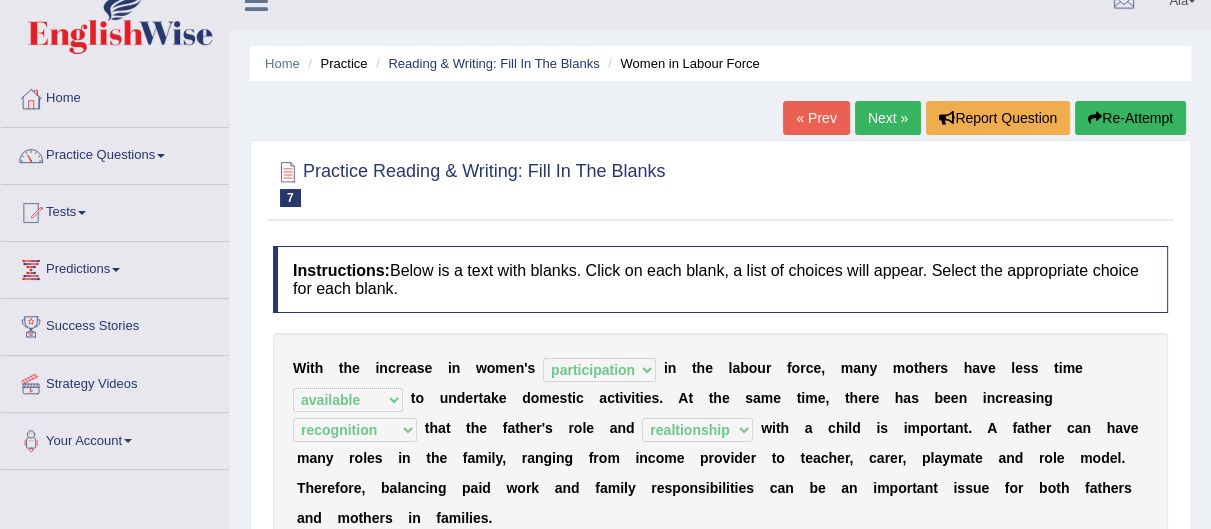 scroll, scrollTop: 0, scrollLeft: 0, axis: both 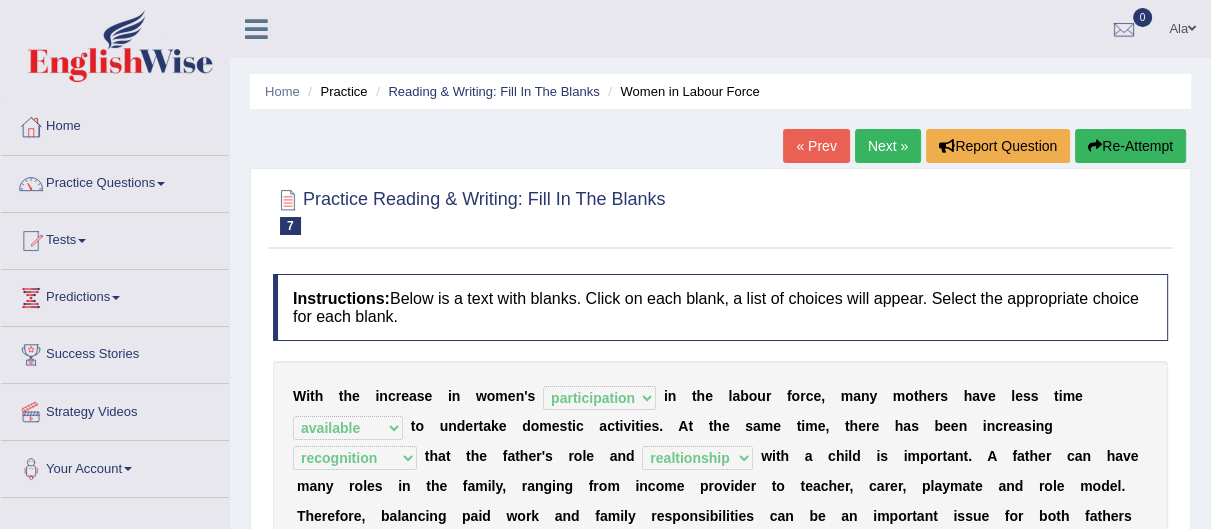 click on "Next »" at bounding box center (888, 146) 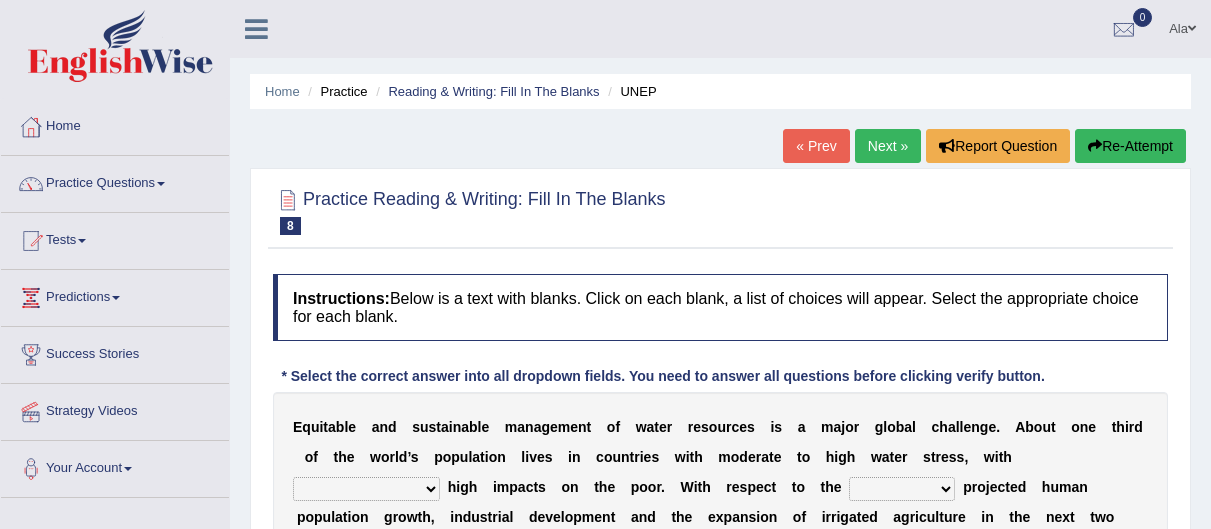 scroll, scrollTop: 0, scrollLeft: 0, axis: both 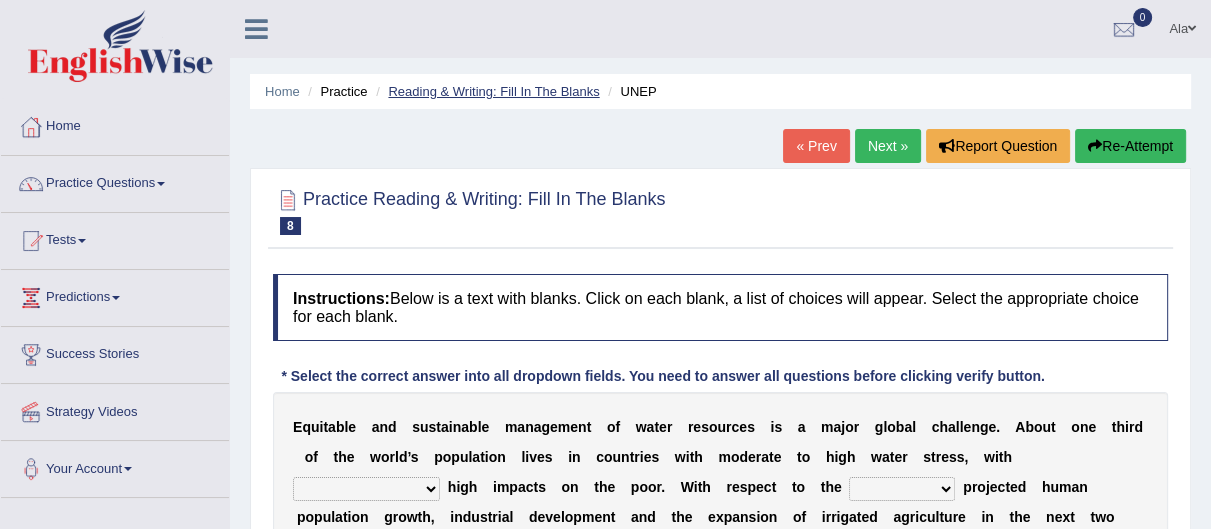 click on "Reading & Writing: Fill In The Blanks" at bounding box center (493, 91) 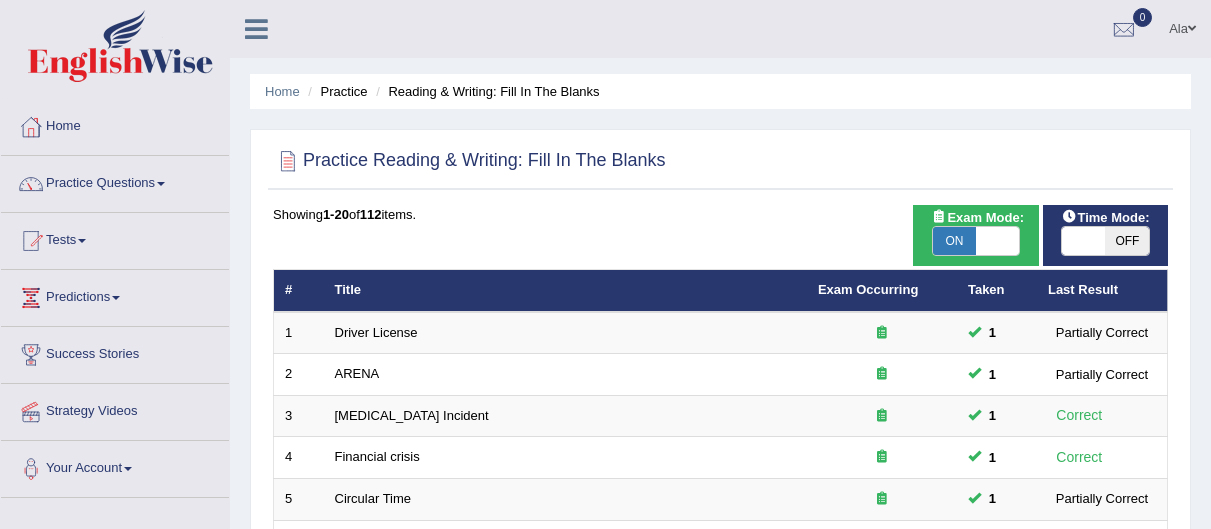 scroll, scrollTop: 0, scrollLeft: 0, axis: both 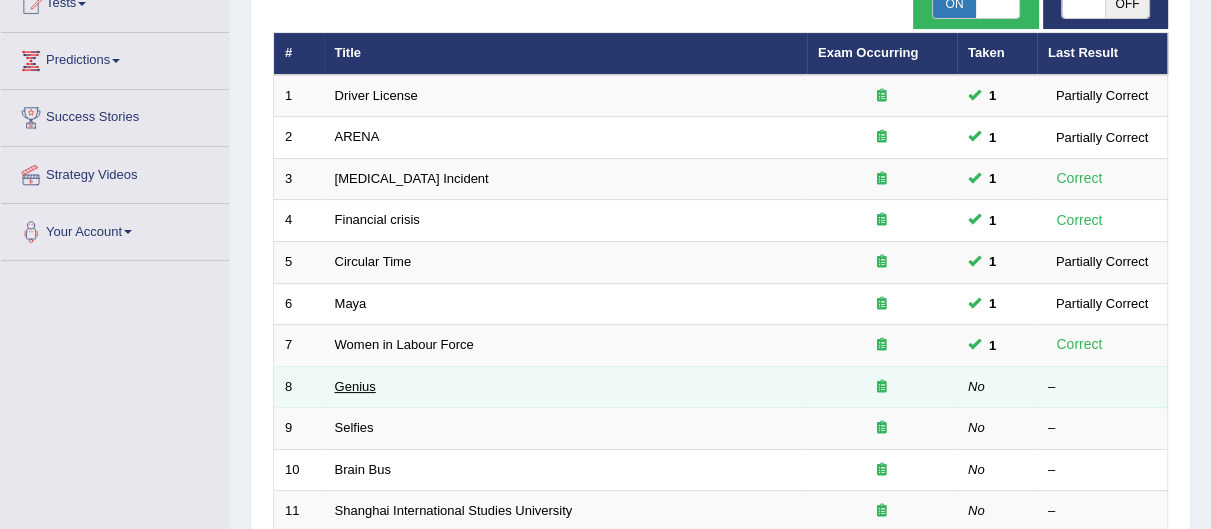 click on "Genius" at bounding box center [355, 386] 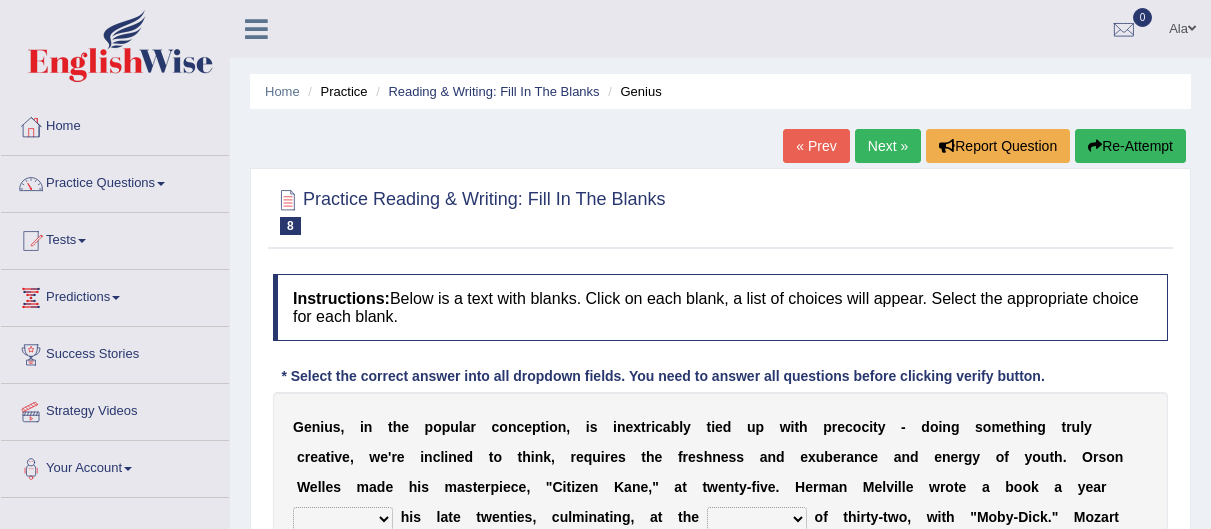 scroll, scrollTop: 0, scrollLeft: 0, axis: both 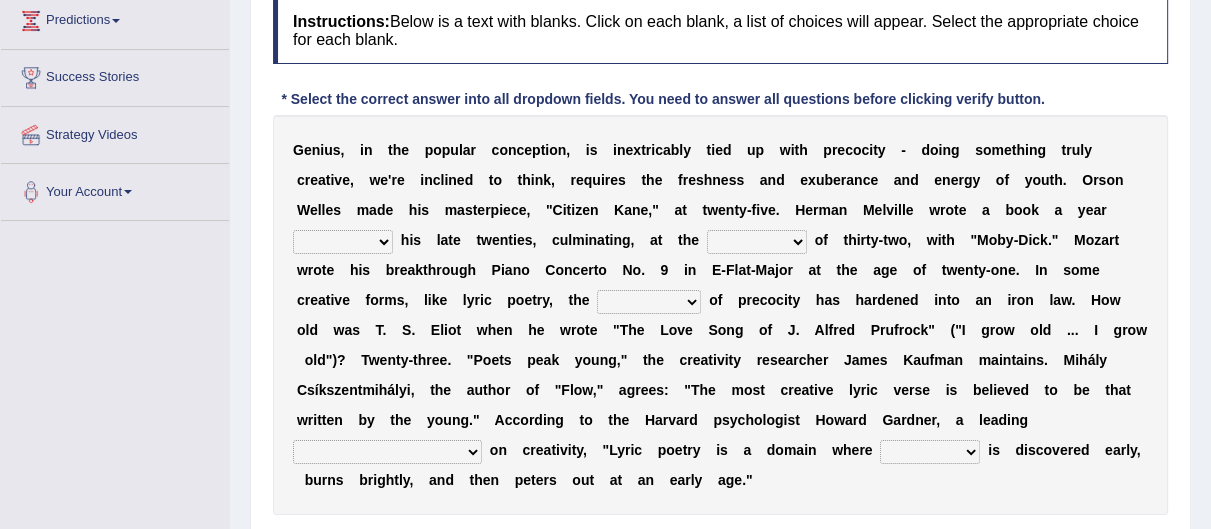 click on "on without through over" at bounding box center (343, 242) 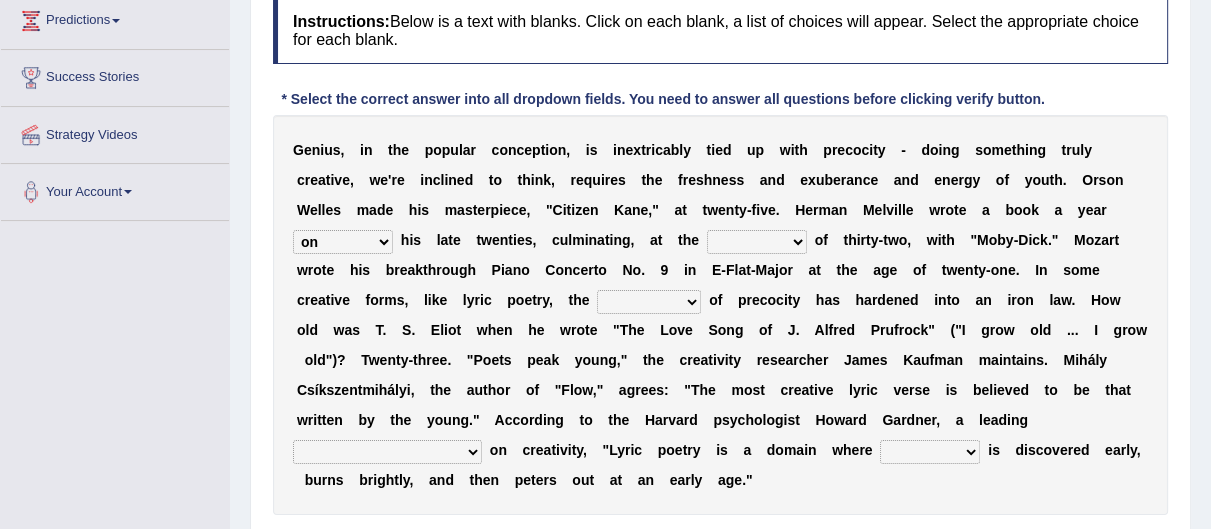 click on "on without through over" at bounding box center (343, 242) 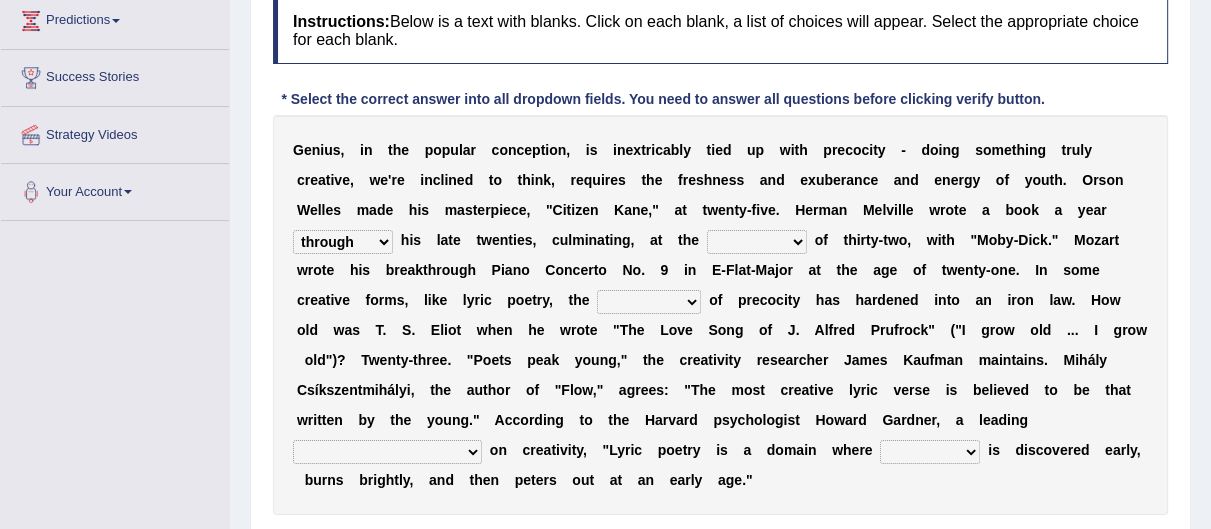 click on "on without through over" at bounding box center (343, 242) 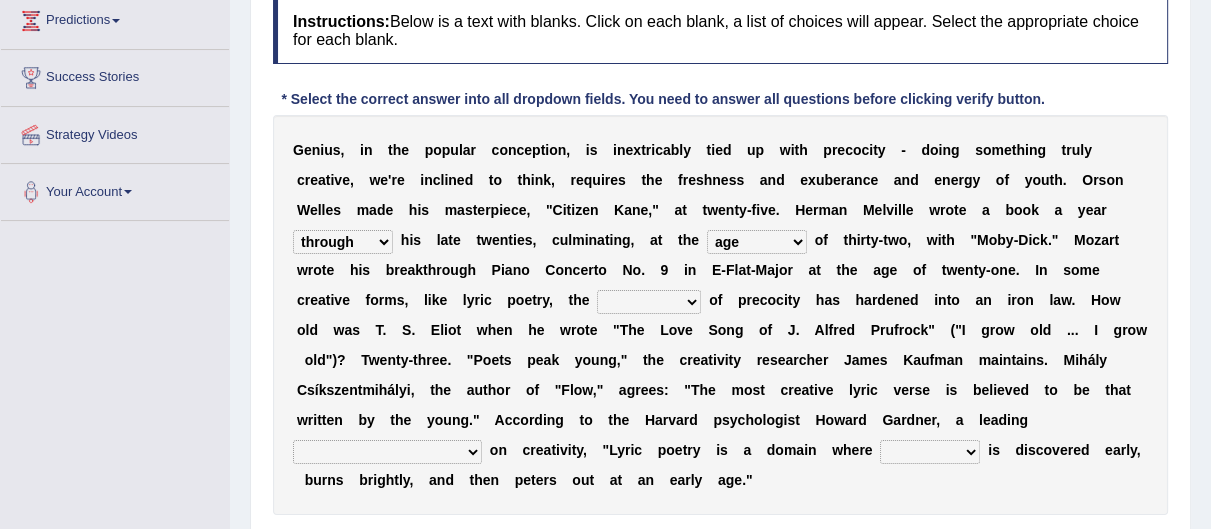 click on "proportion rate age cost" at bounding box center (757, 242) 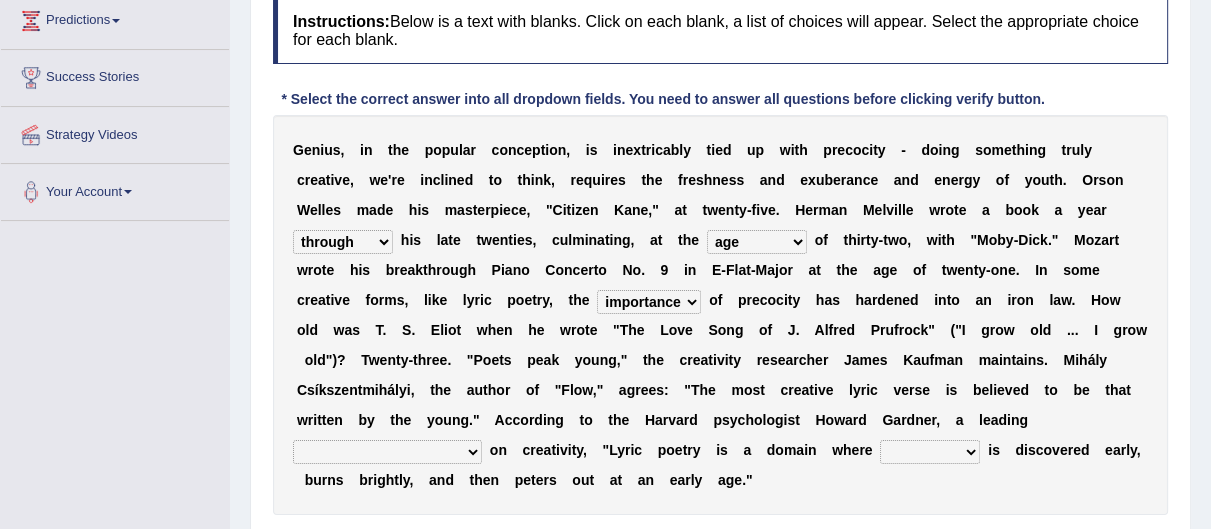 click on "G e n i u s ,       i n       t h e       p o p u l a r       c o n c e p t i o n ,       i s       i n e x t r i c a b l y       t i e d       u p       w i t h       p r e c o c i t y       -       d o i n g       s o m e t h i n g       t r u l y       c r e a t i v e ,       w e ' r e       i n c l i n e d       t o       t h i n k ,       r e q u i r e s       t h e       f r e s h n e s s       a n d       e x u b e r a n c e       a n d       e n e r g y       o f       y o u t h .       O r s o n       W e l l e s       m a d e       h i s       m a s t e r p i e c e ,       " C i t i z e n       K a n e , "       a t       t w e n t y - f i v e .       H e r m a n       M e l v i l l e       w r o t e       a       b o o k       a       y e a r    on without through over    h i s       l a t e       t w e n t i e s ,       c u l m i n a t i n g ,       a t       t h e    proportion rate age cost    o" at bounding box center (720, 315) 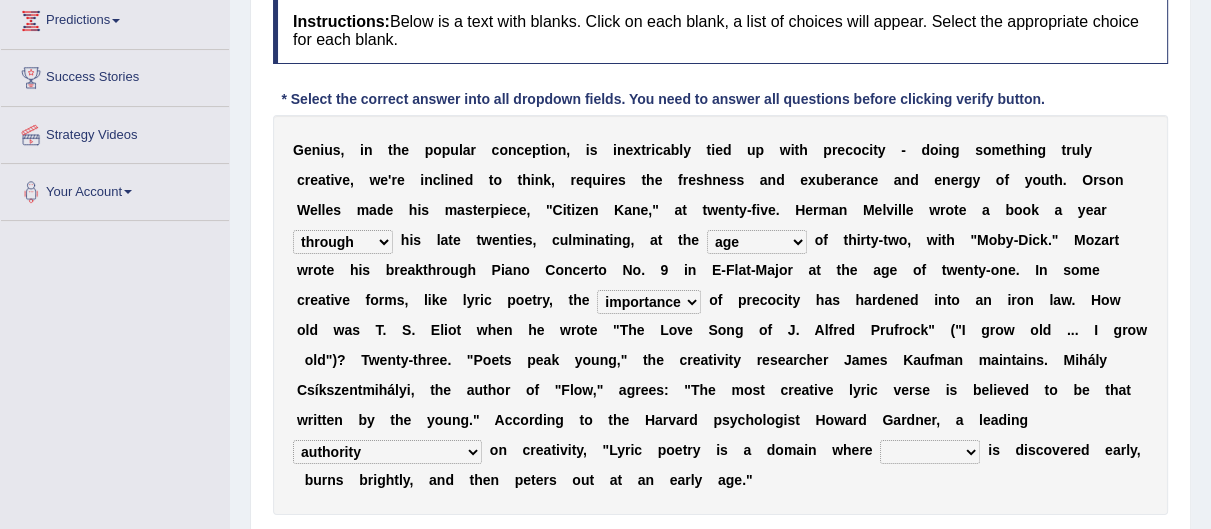 click on "fire derk offender talent" at bounding box center [930, 452] 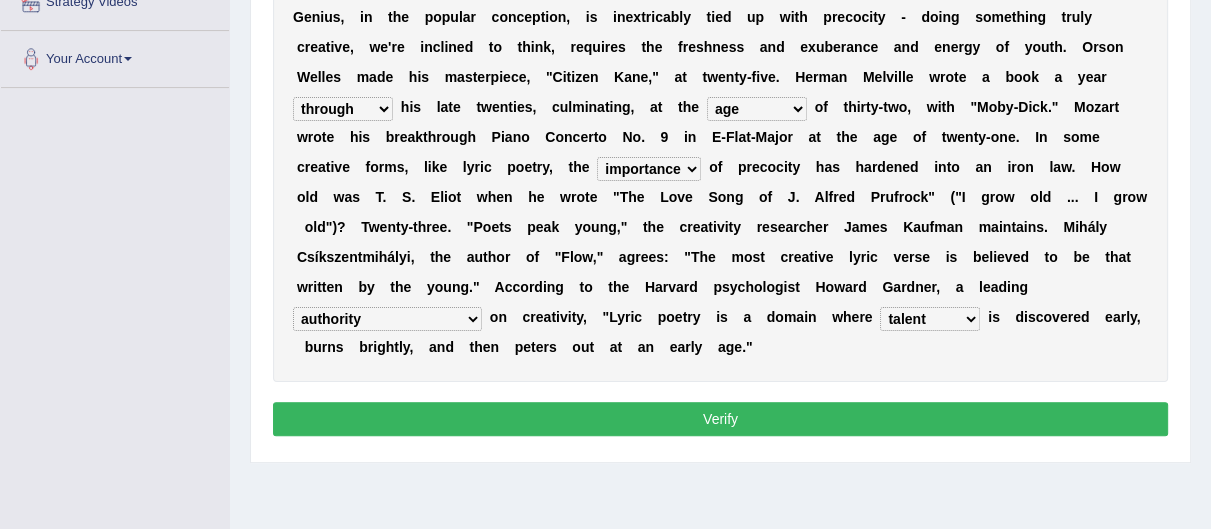 scroll, scrollTop: 426, scrollLeft: 0, axis: vertical 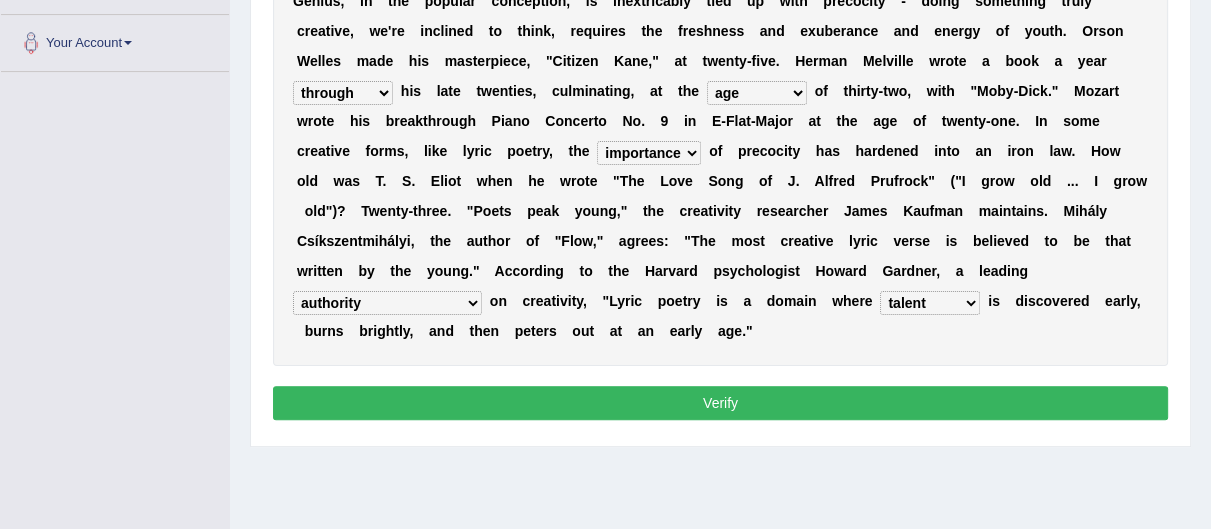 click on "Verify" at bounding box center [720, 403] 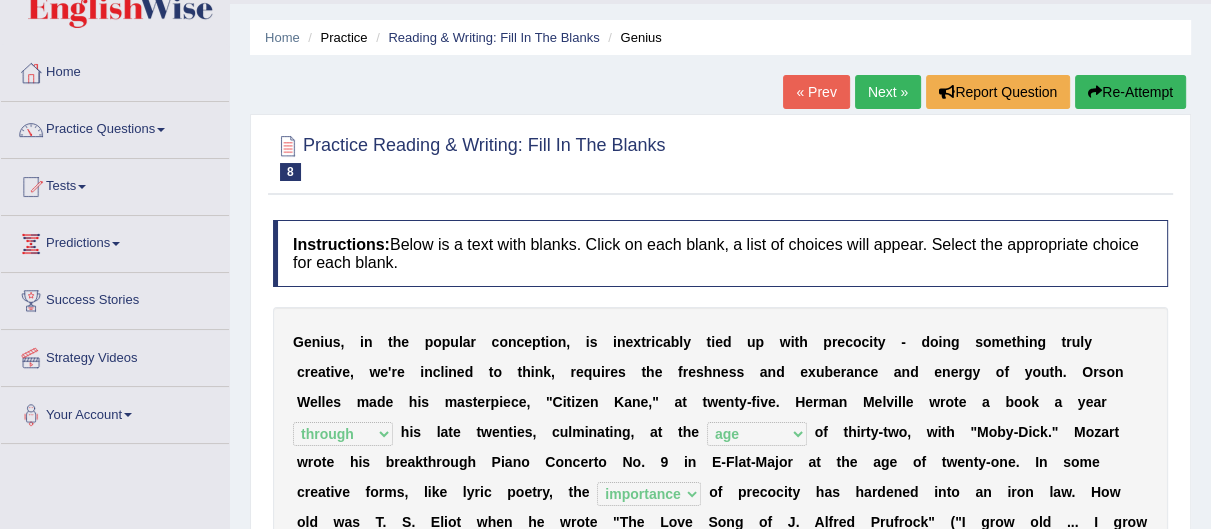 scroll, scrollTop: 35, scrollLeft: 0, axis: vertical 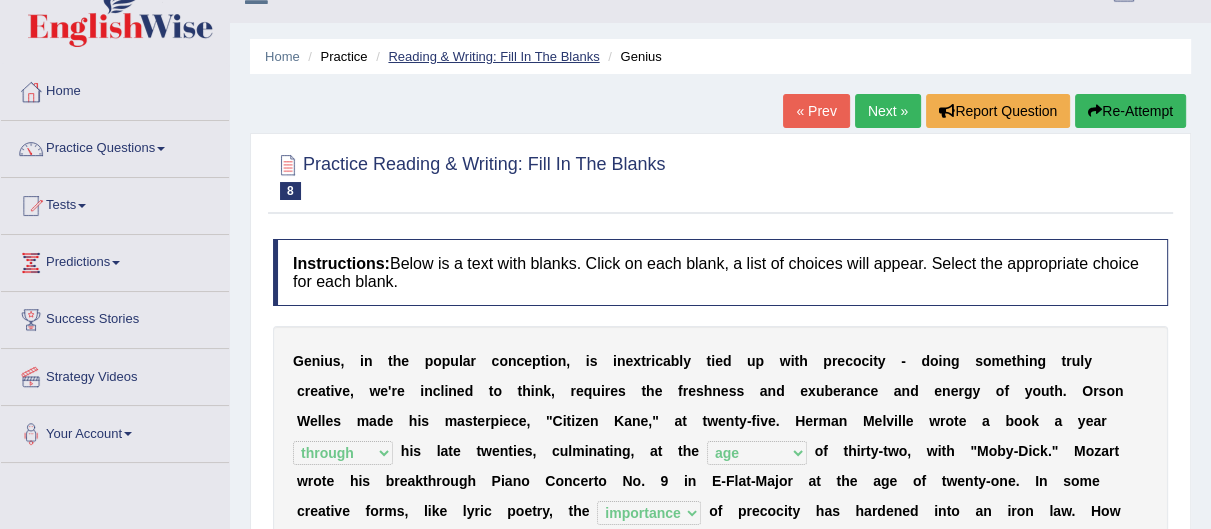click on "Reading & Writing: Fill In The Blanks" at bounding box center [493, 56] 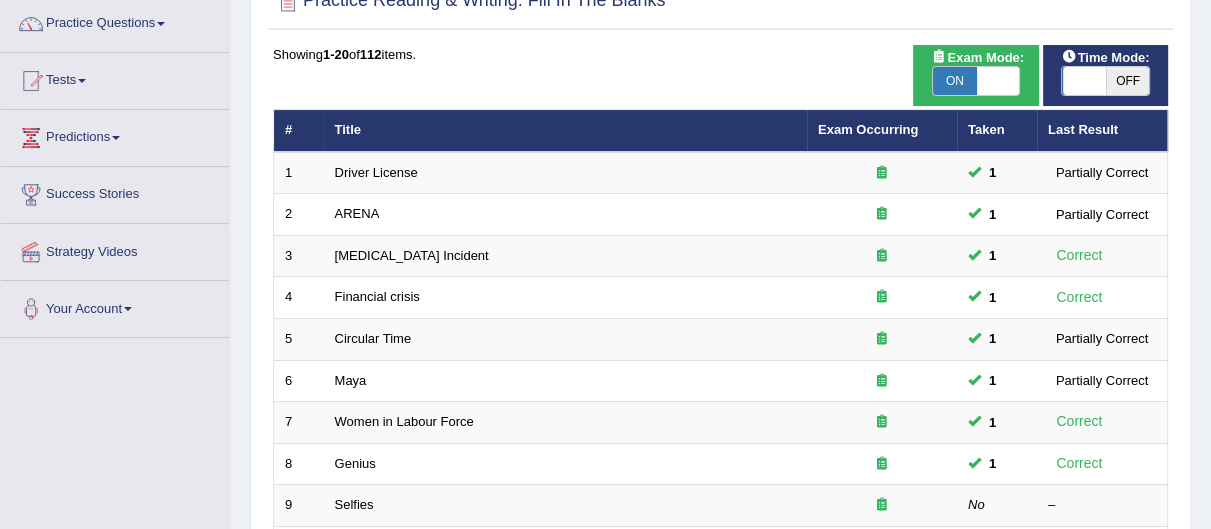 scroll, scrollTop: 0, scrollLeft: 0, axis: both 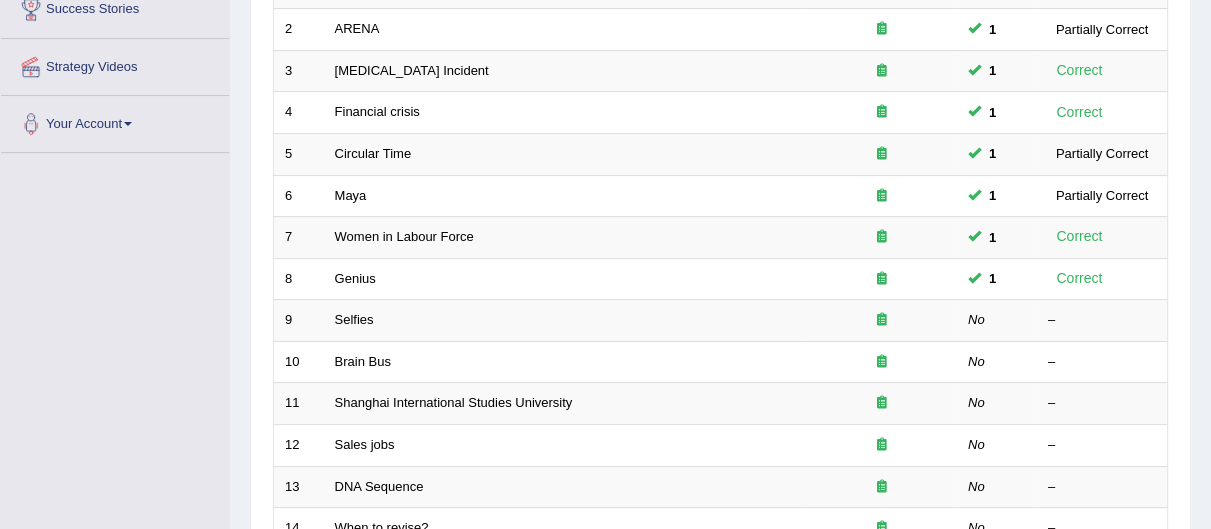 drag, startPoint x: 0, startPoint y: 0, endPoint x: 1224, endPoint y: 296, distance: 1259.2823 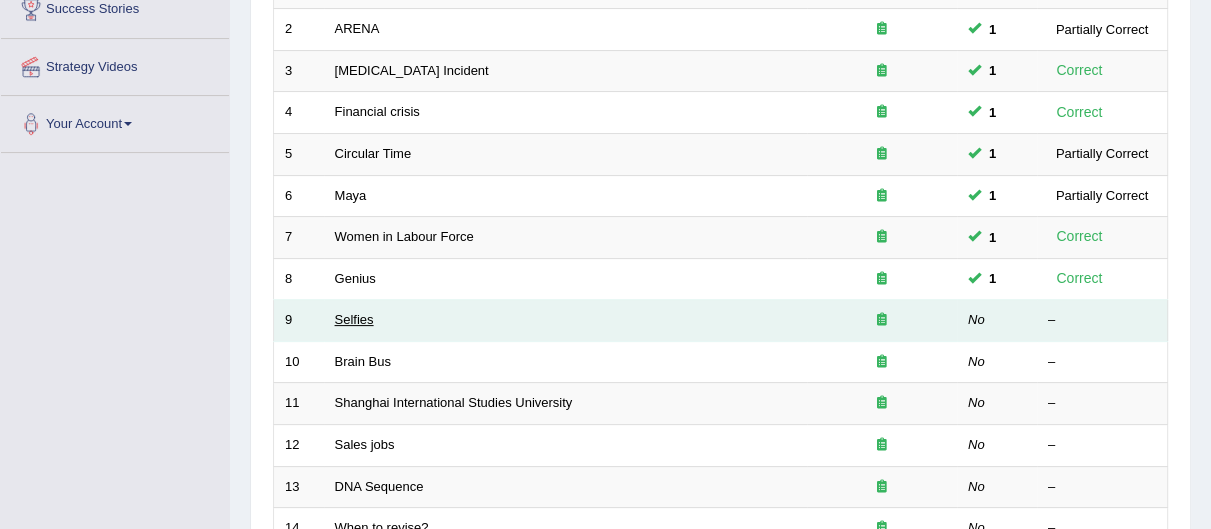 click on "Selfies" at bounding box center [354, 319] 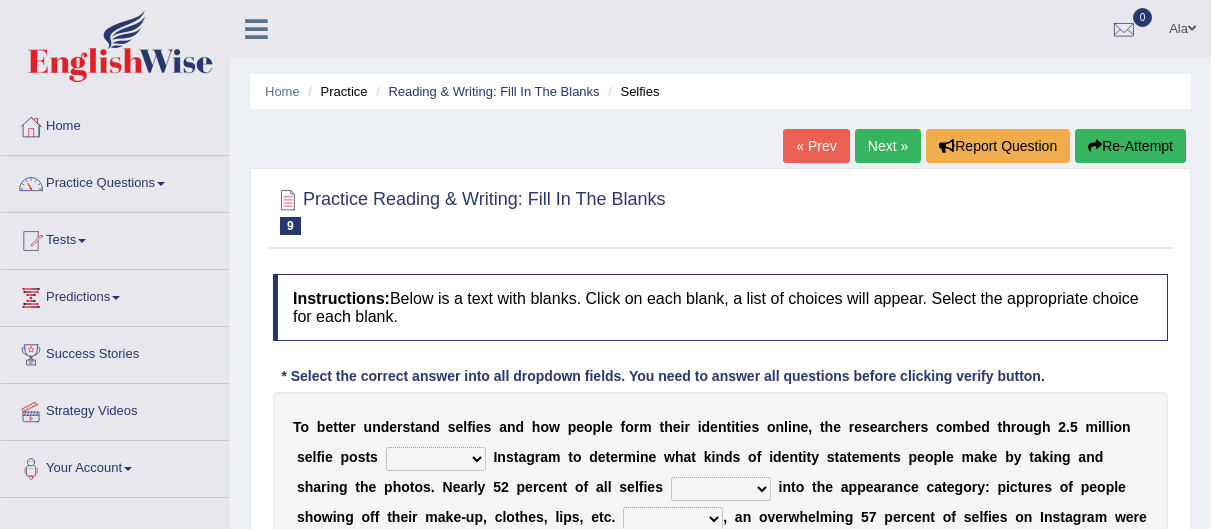 scroll, scrollTop: 0, scrollLeft: 0, axis: both 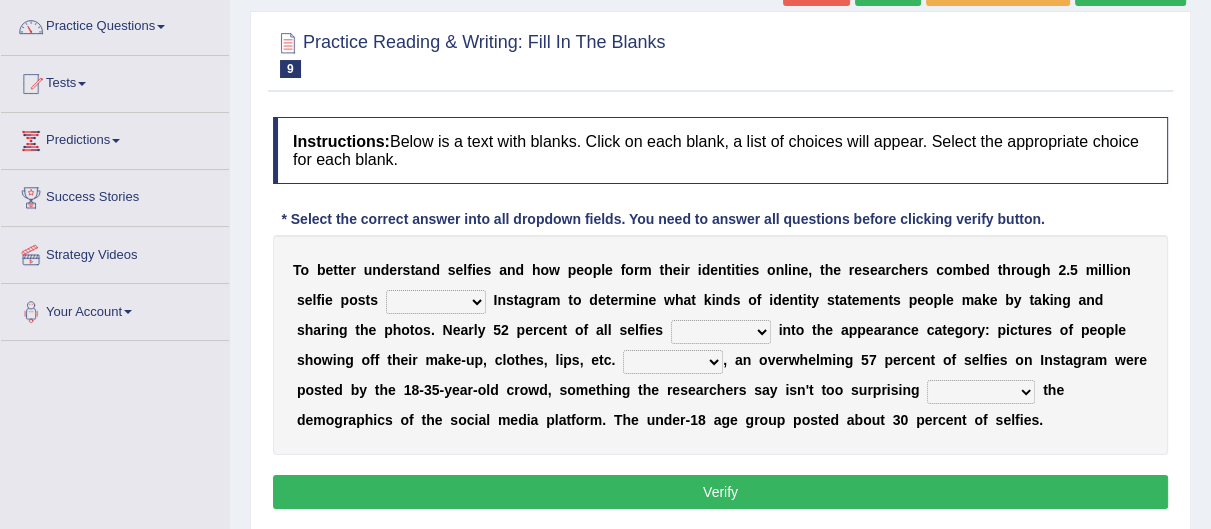 click on "of in above on" at bounding box center [436, 302] 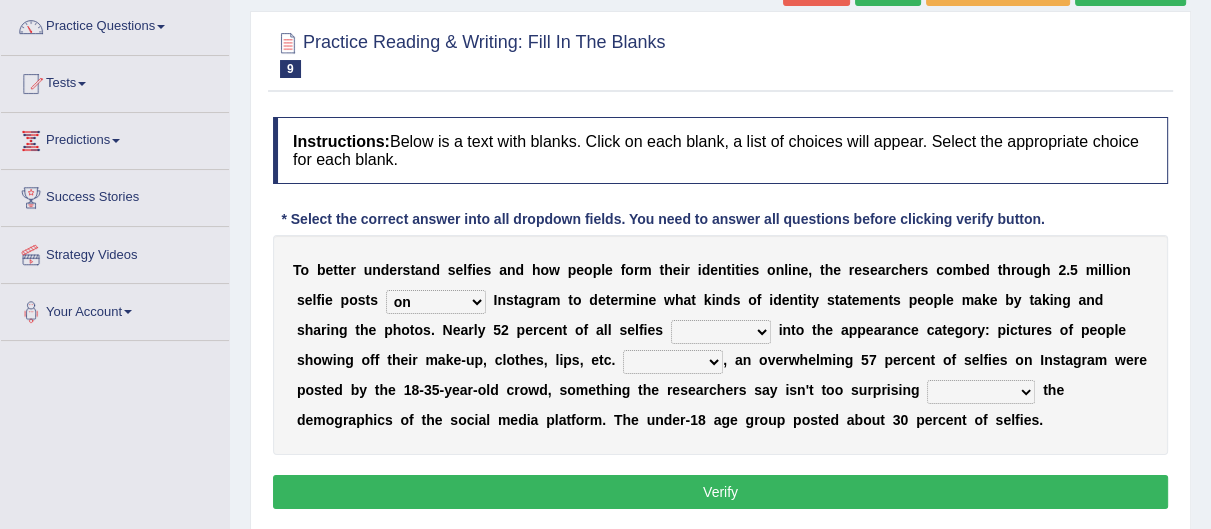 click on "of in above on" at bounding box center (436, 302) 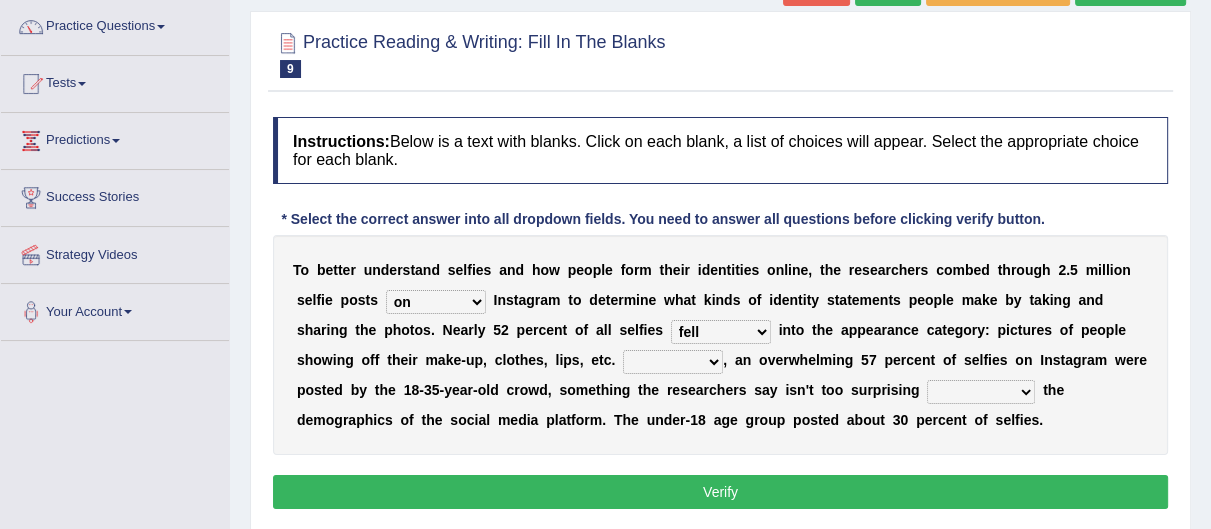 click on "fall fallen fell falls" at bounding box center (721, 332) 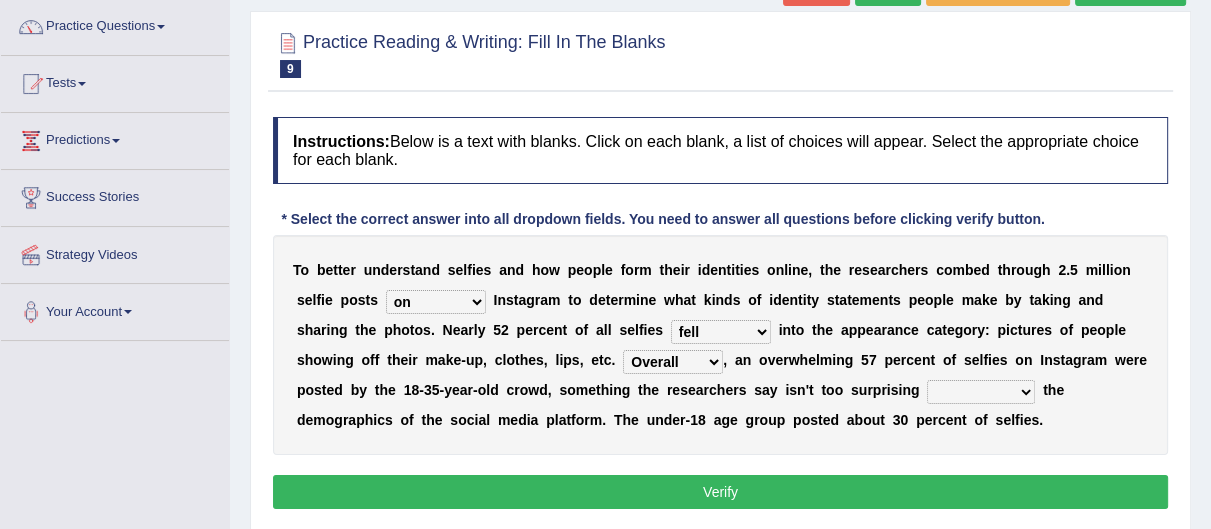 click on "consider considered considering to consider" at bounding box center (981, 392) 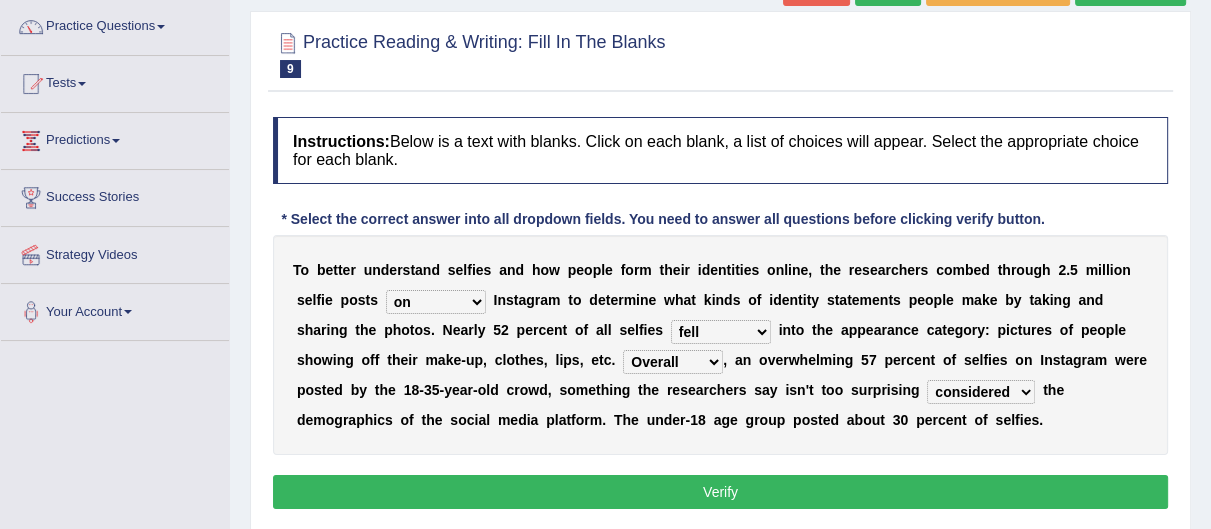 click on "consider considered considering to consider" at bounding box center [981, 392] 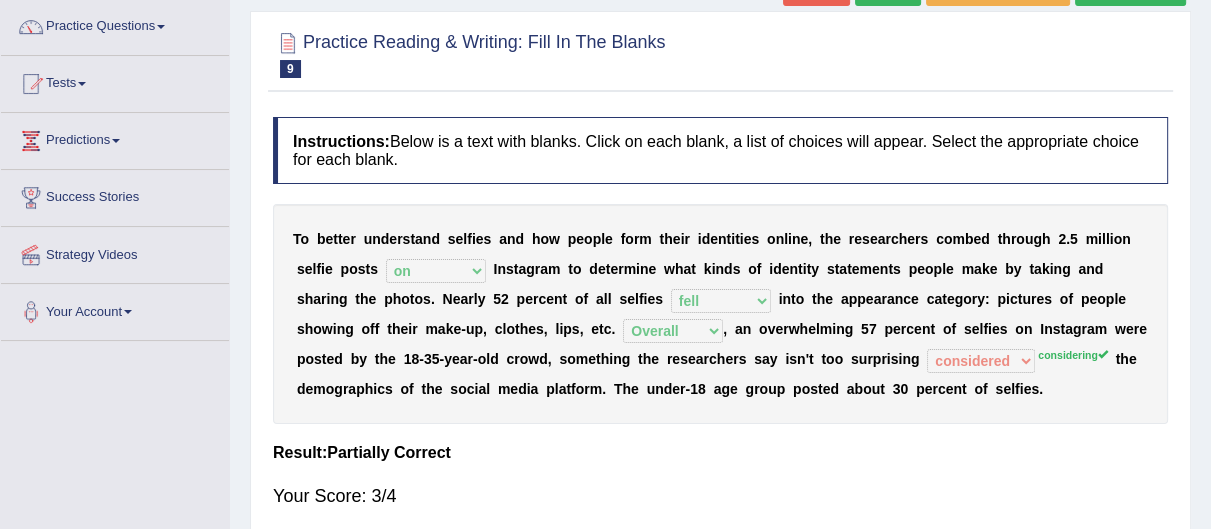 scroll, scrollTop: 0, scrollLeft: 0, axis: both 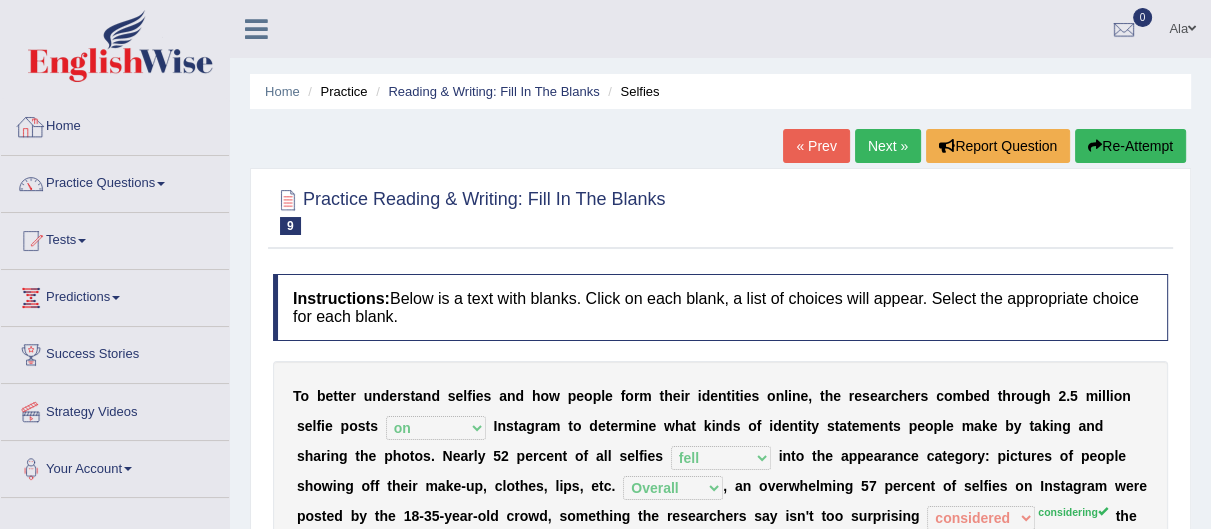 click on "Home" at bounding box center (115, 124) 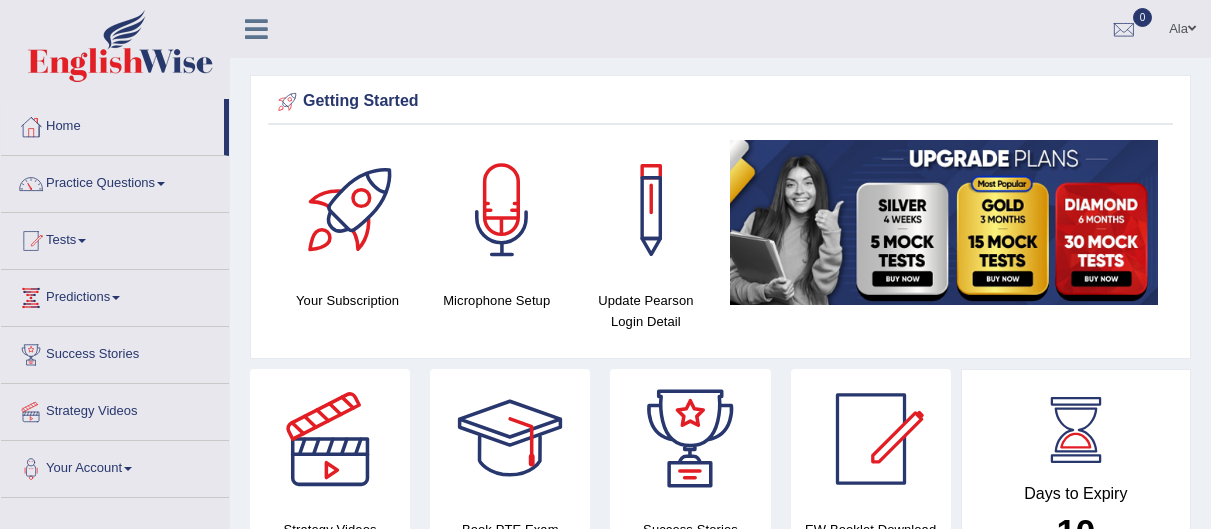 scroll, scrollTop: 0, scrollLeft: 0, axis: both 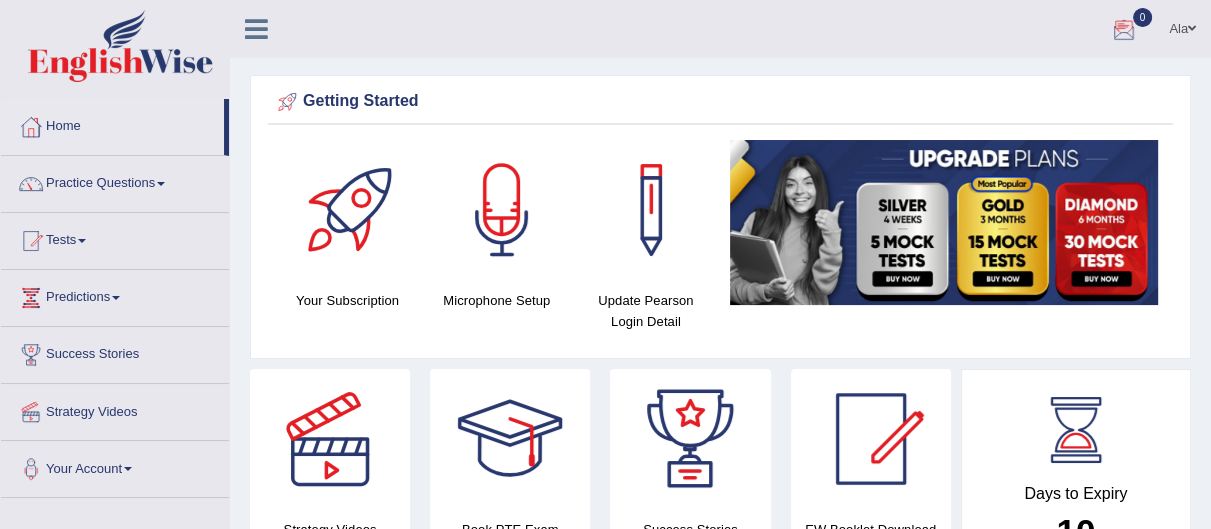 click on "Ala" at bounding box center (1182, 26) 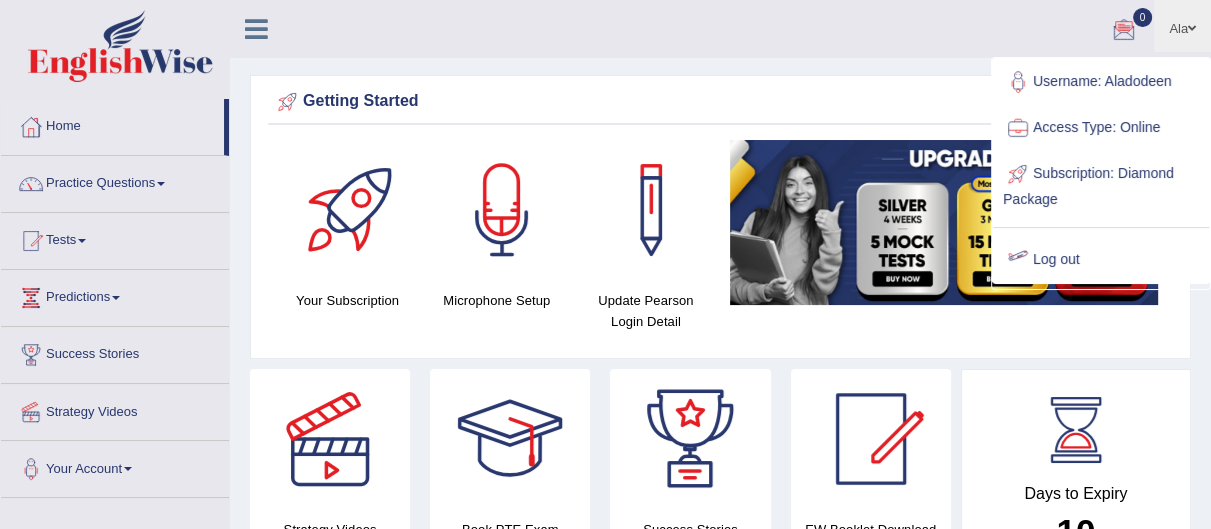 click on "Log out" at bounding box center [1101, 260] 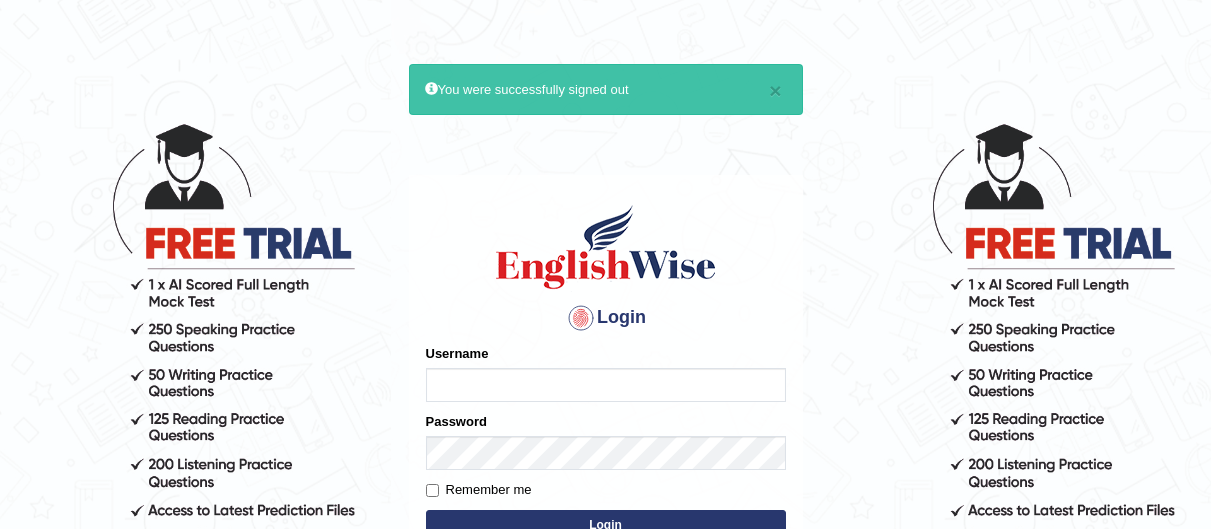 scroll, scrollTop: 0, scrollLeft: 0, axis: both 